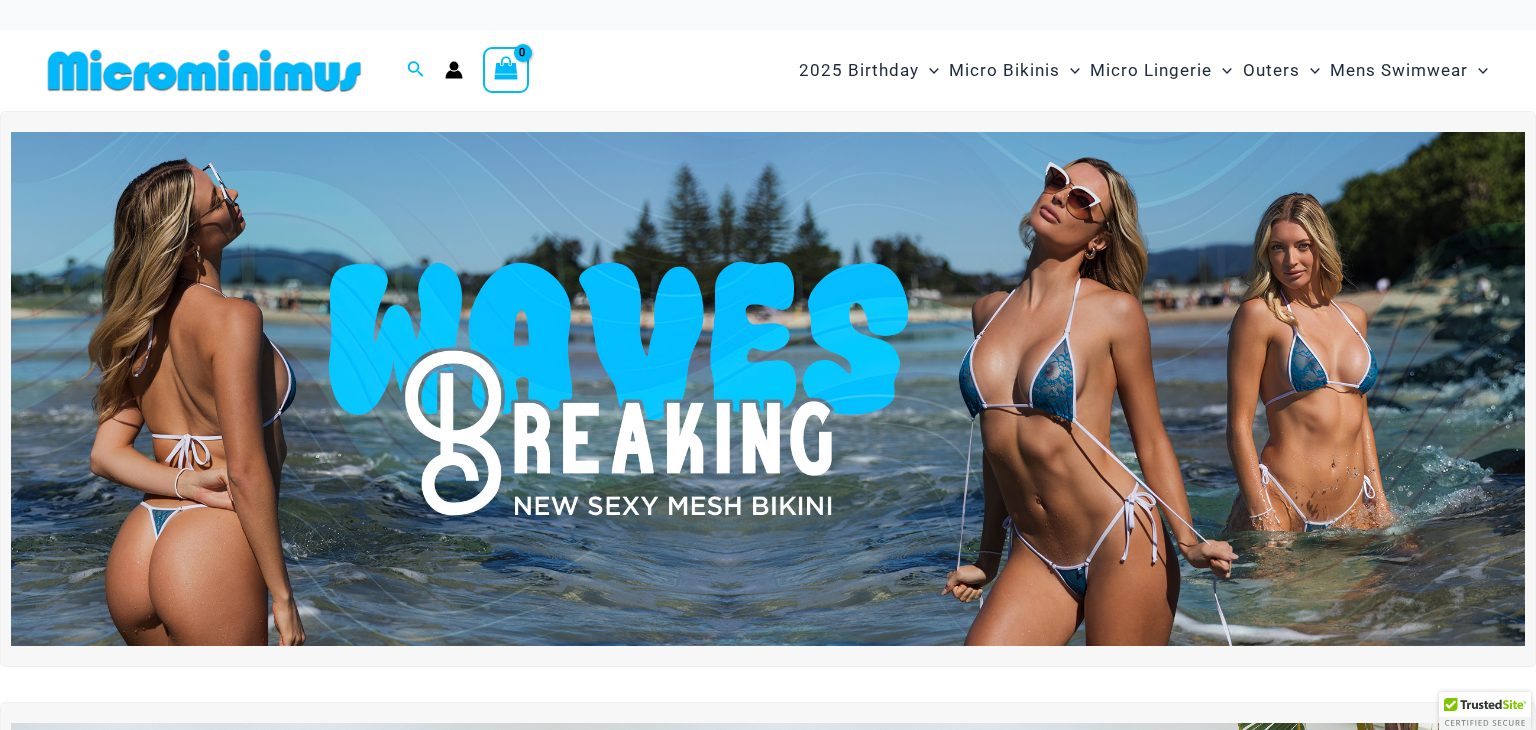 scroll, scrollTop: 0, scrollLeft: 0, axis: both 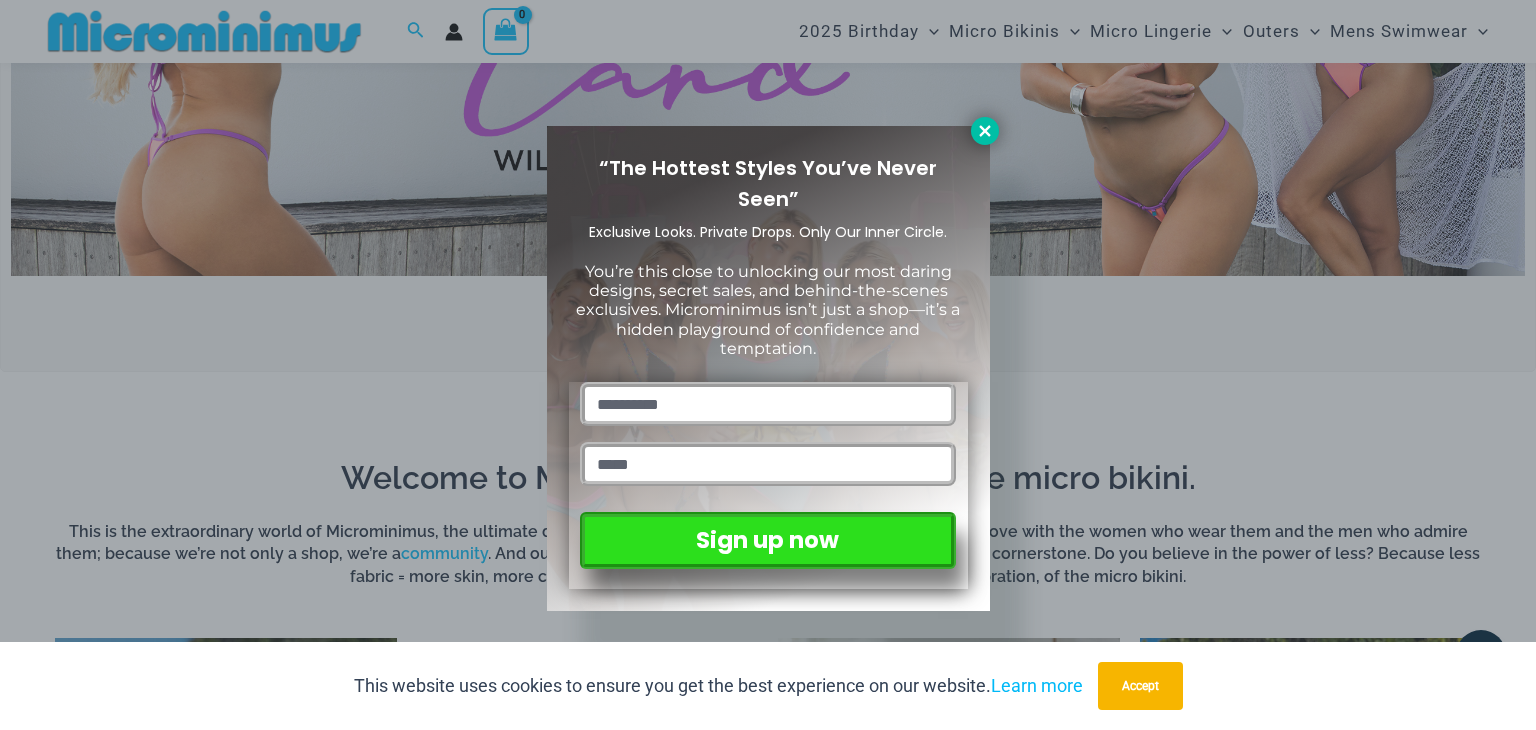 click 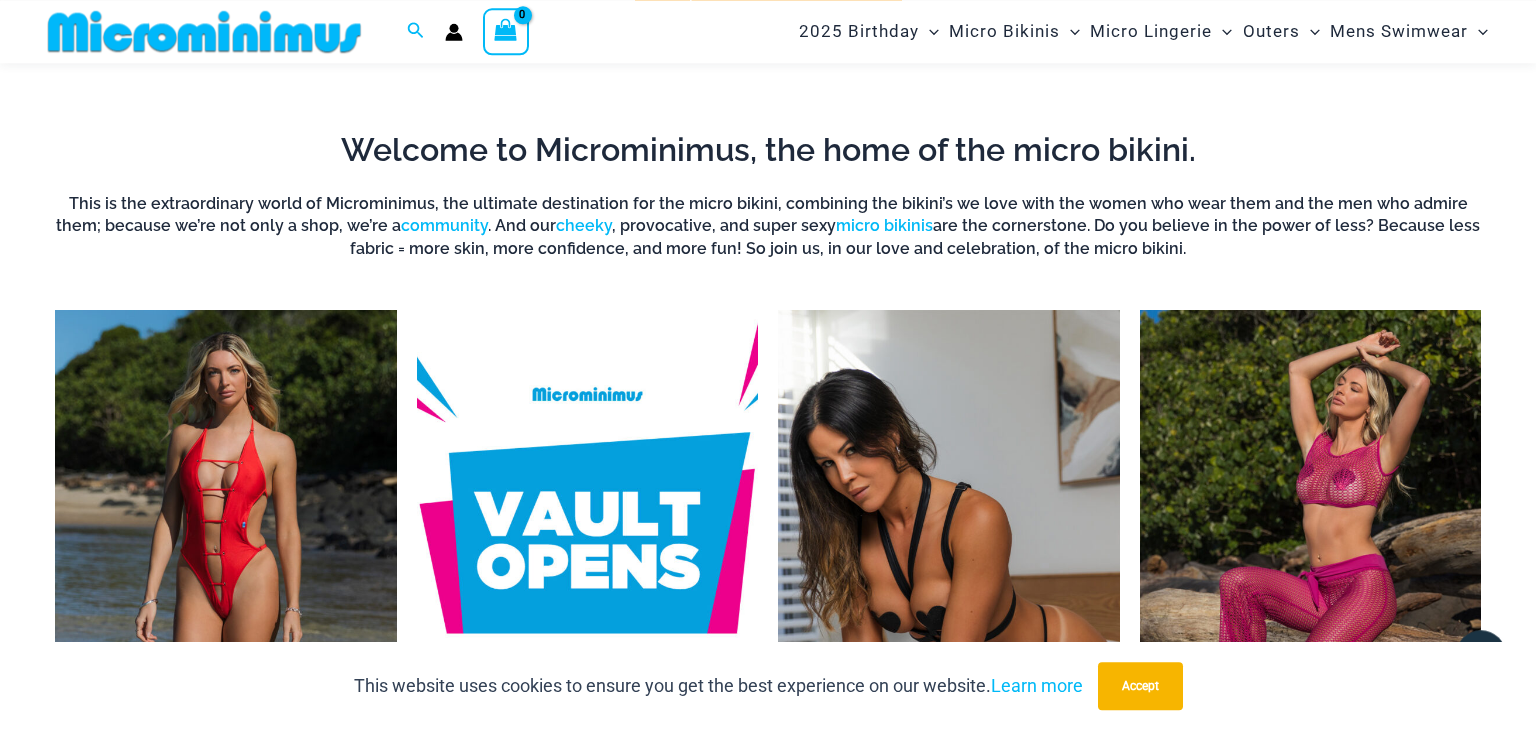 scroll, scrollTop: 1485, scrollLeft: 0, axis: vertical 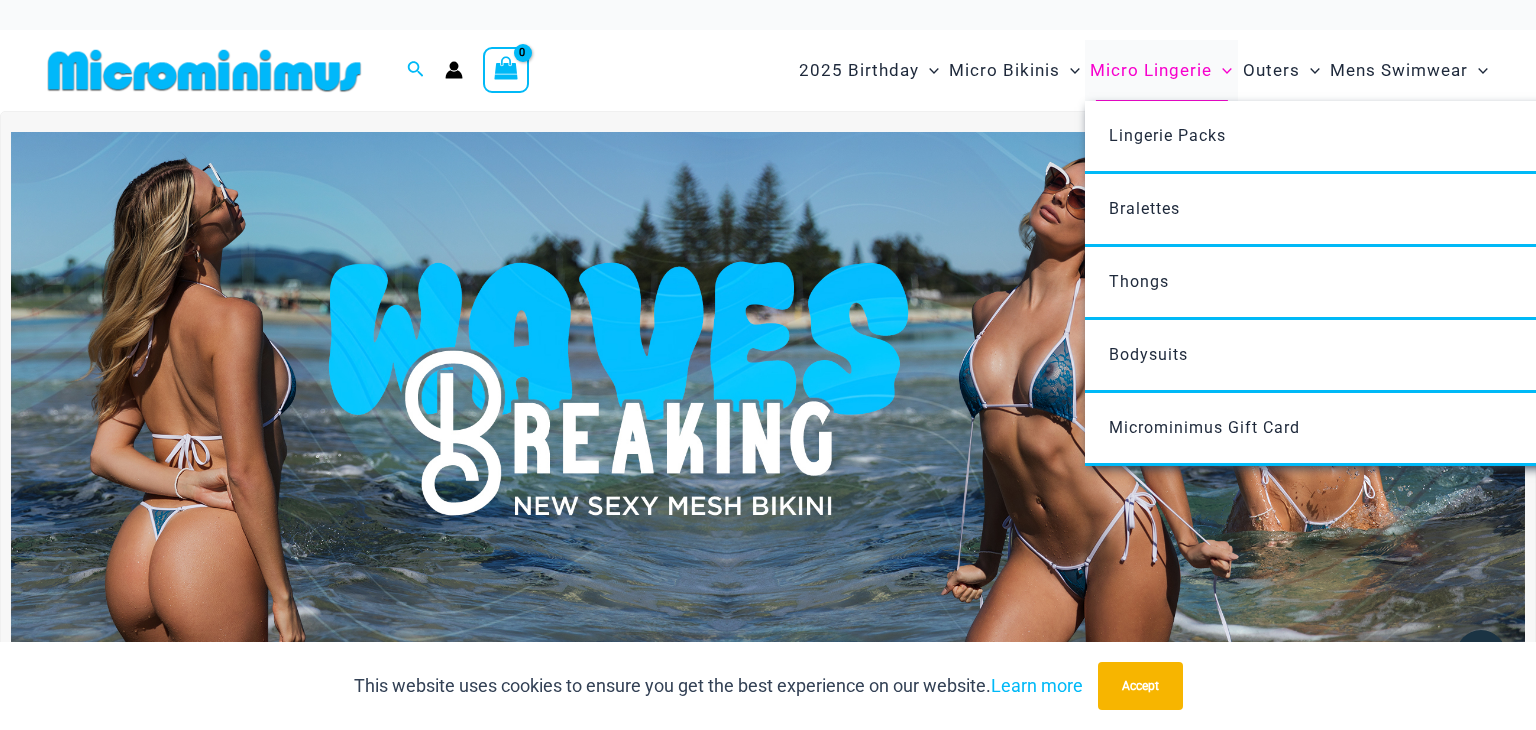 click on "Micro Lingerie" at bounding box center [1151, 70] 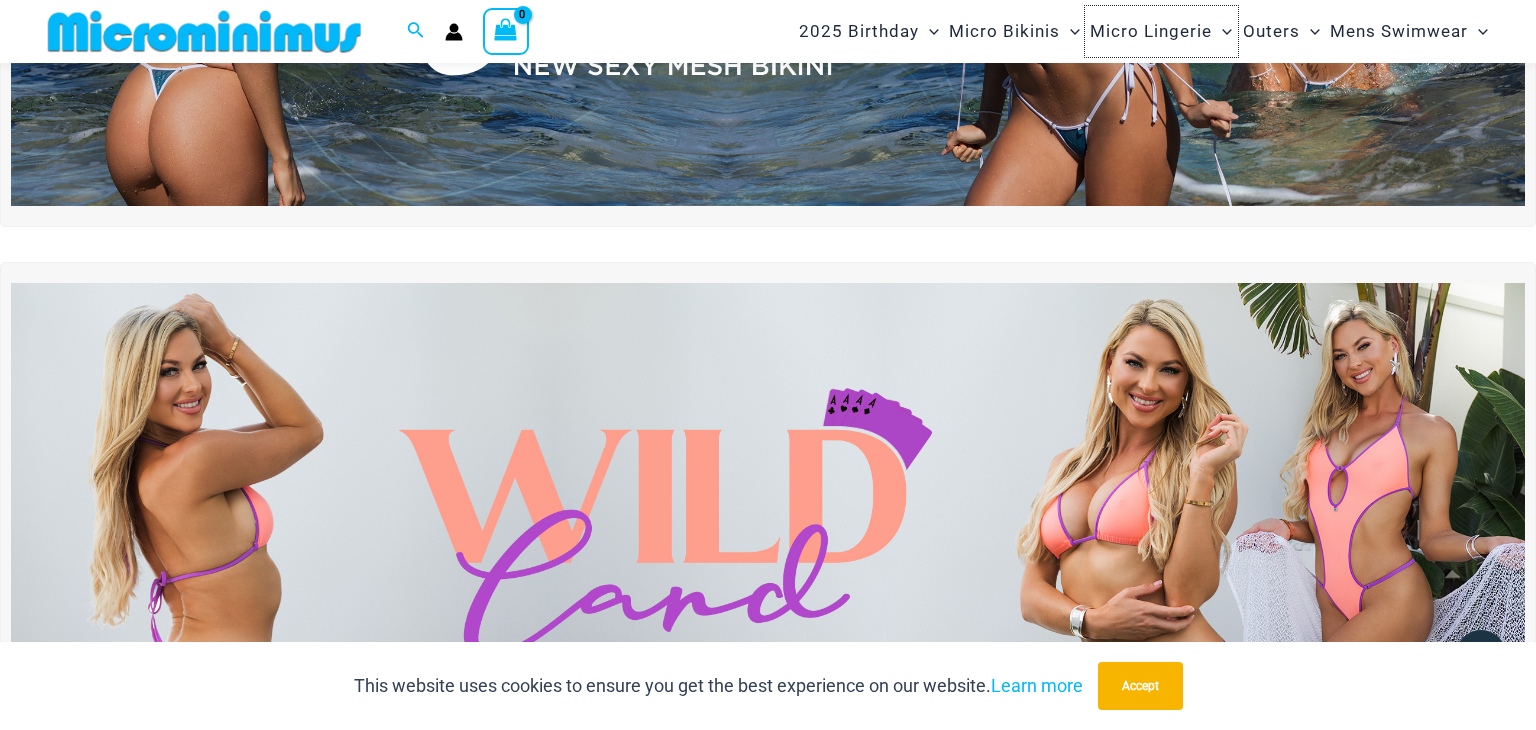 scroll, scrollTop: 0, scrollLeft: 0, axis: both 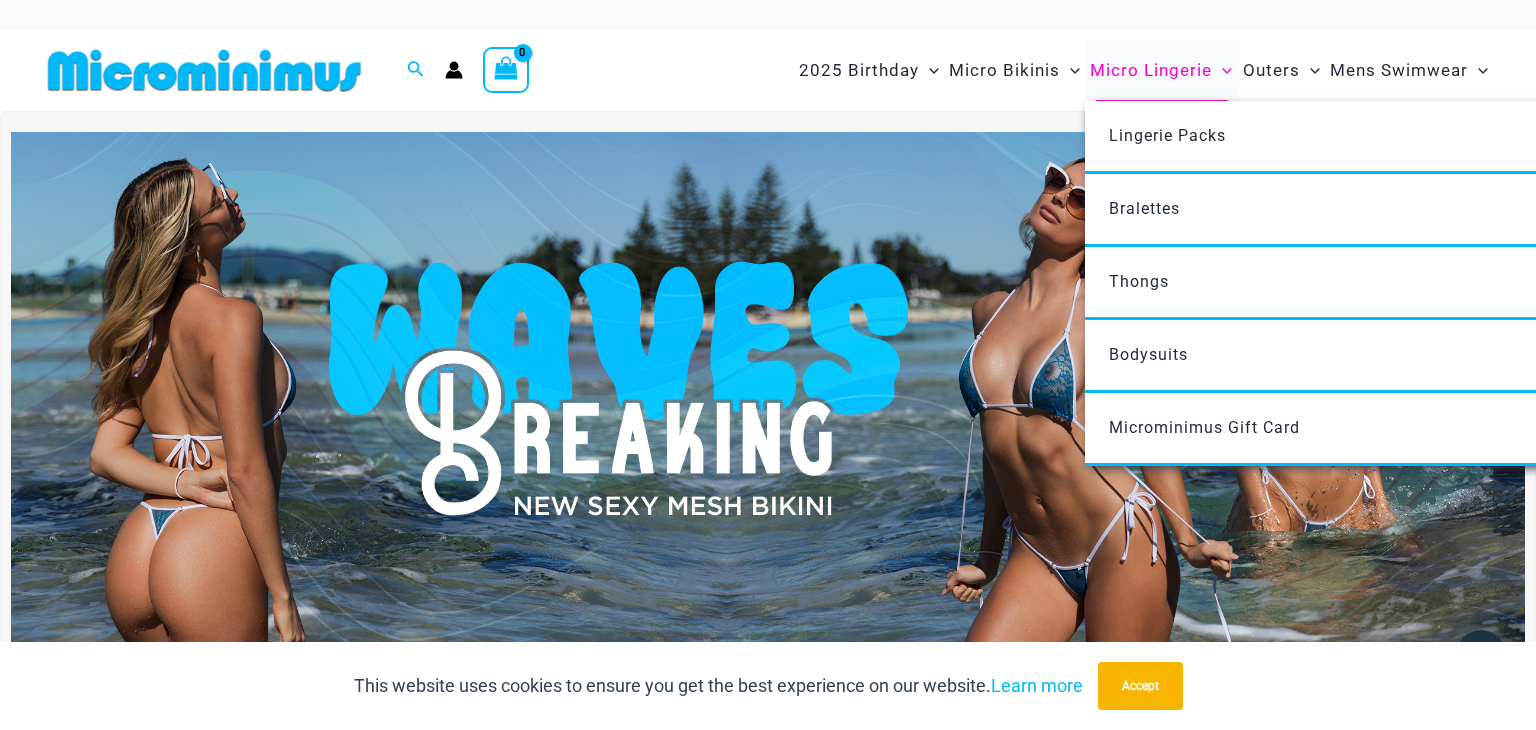 click on "Micro Lingerie" at bounding box center [1151, 70] 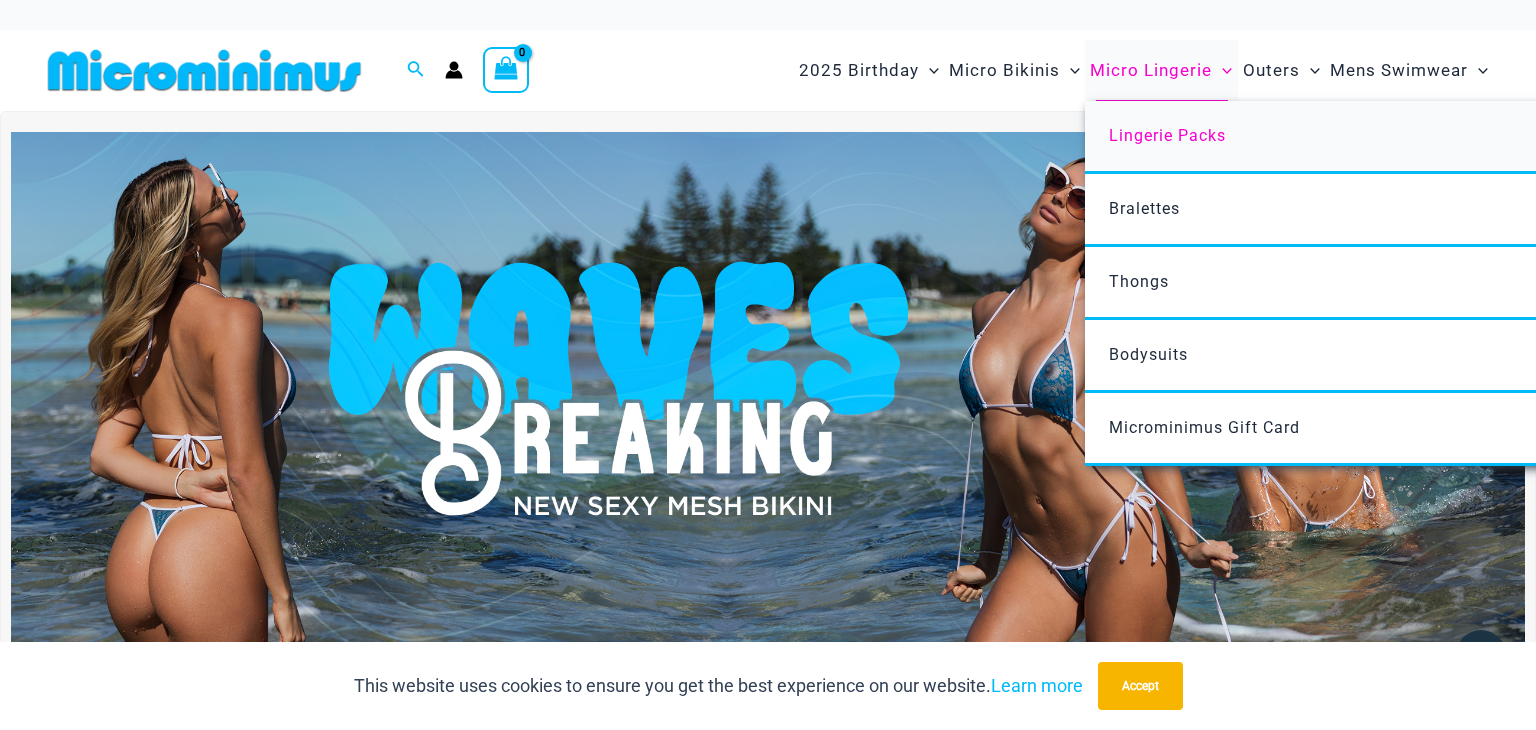 click on "Lingerie Packs" at bounding box center (1382, 137) 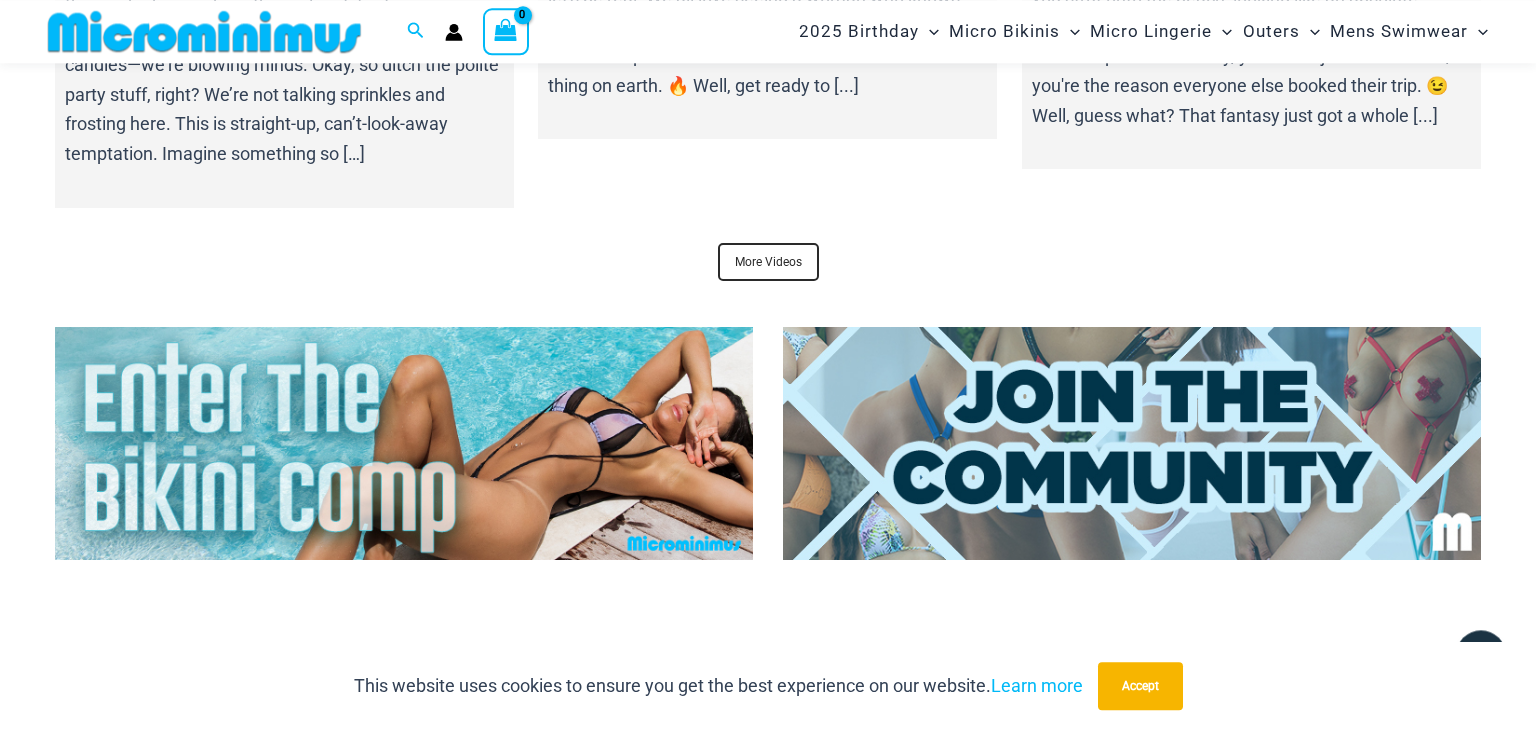 scroll, scrollTop: 7708, scrollLeft: 0, axis: vertical 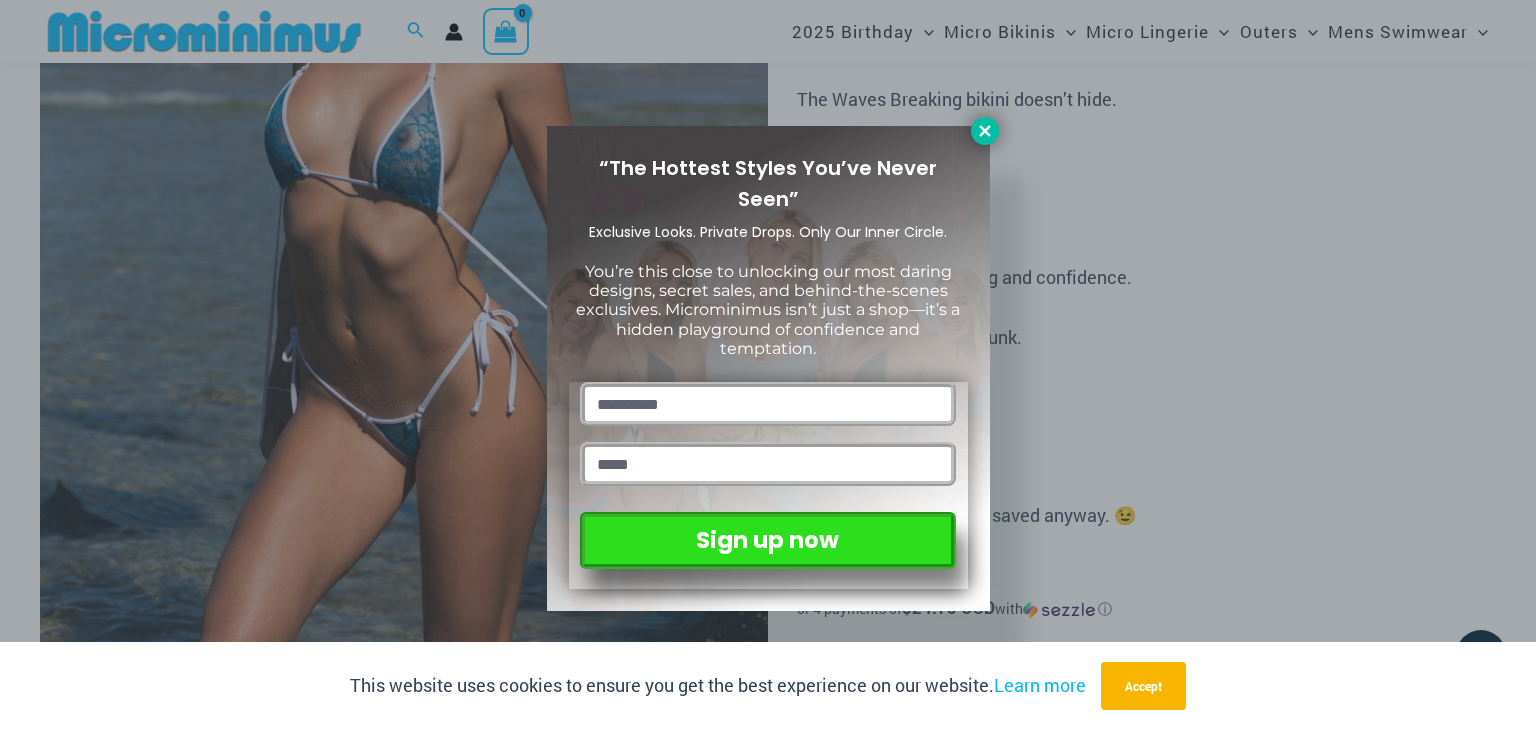 click at bounding box center [985, 131] 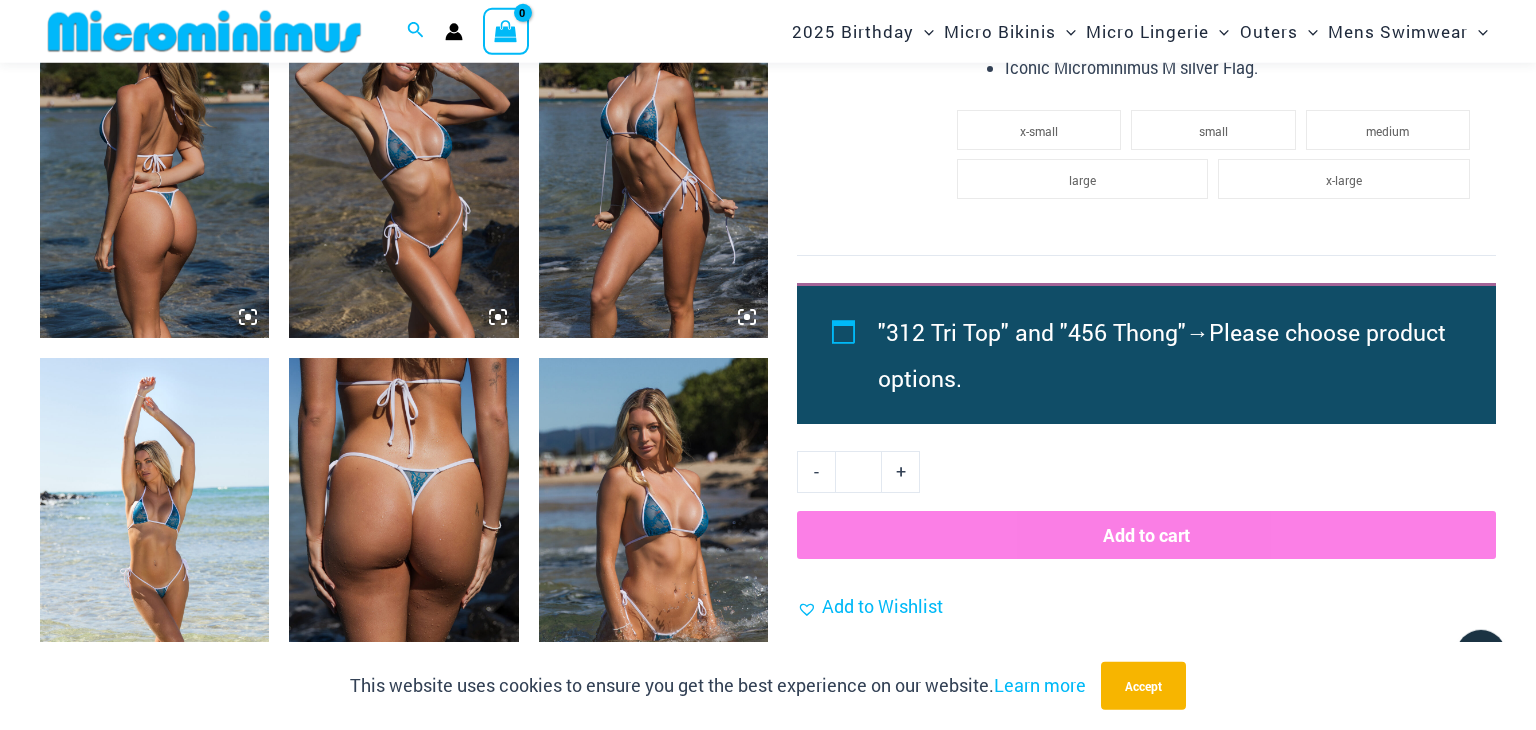 scroll, scrollTop: 1672, scrollLeft: 0, axis: vertical 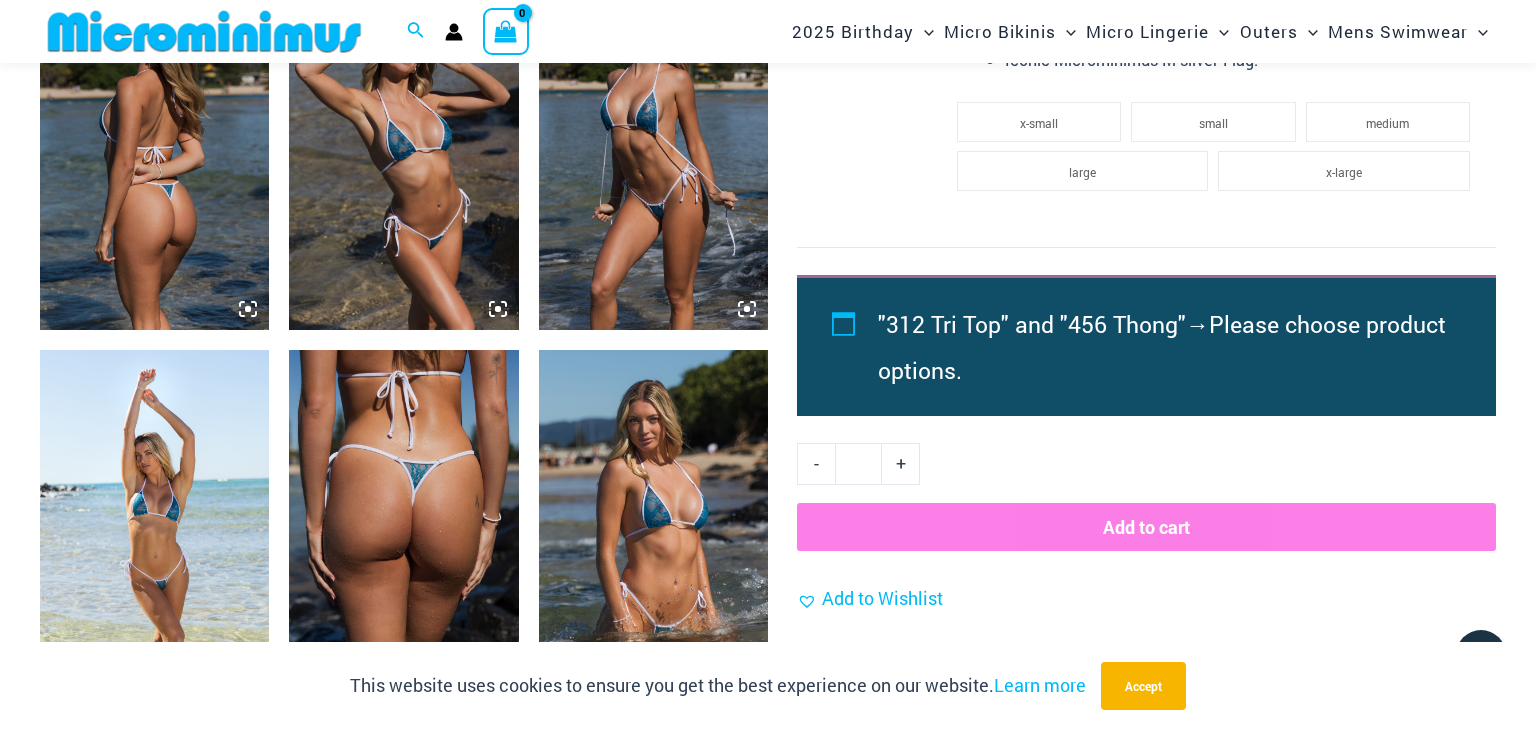 click at bounding box center (653, 158) 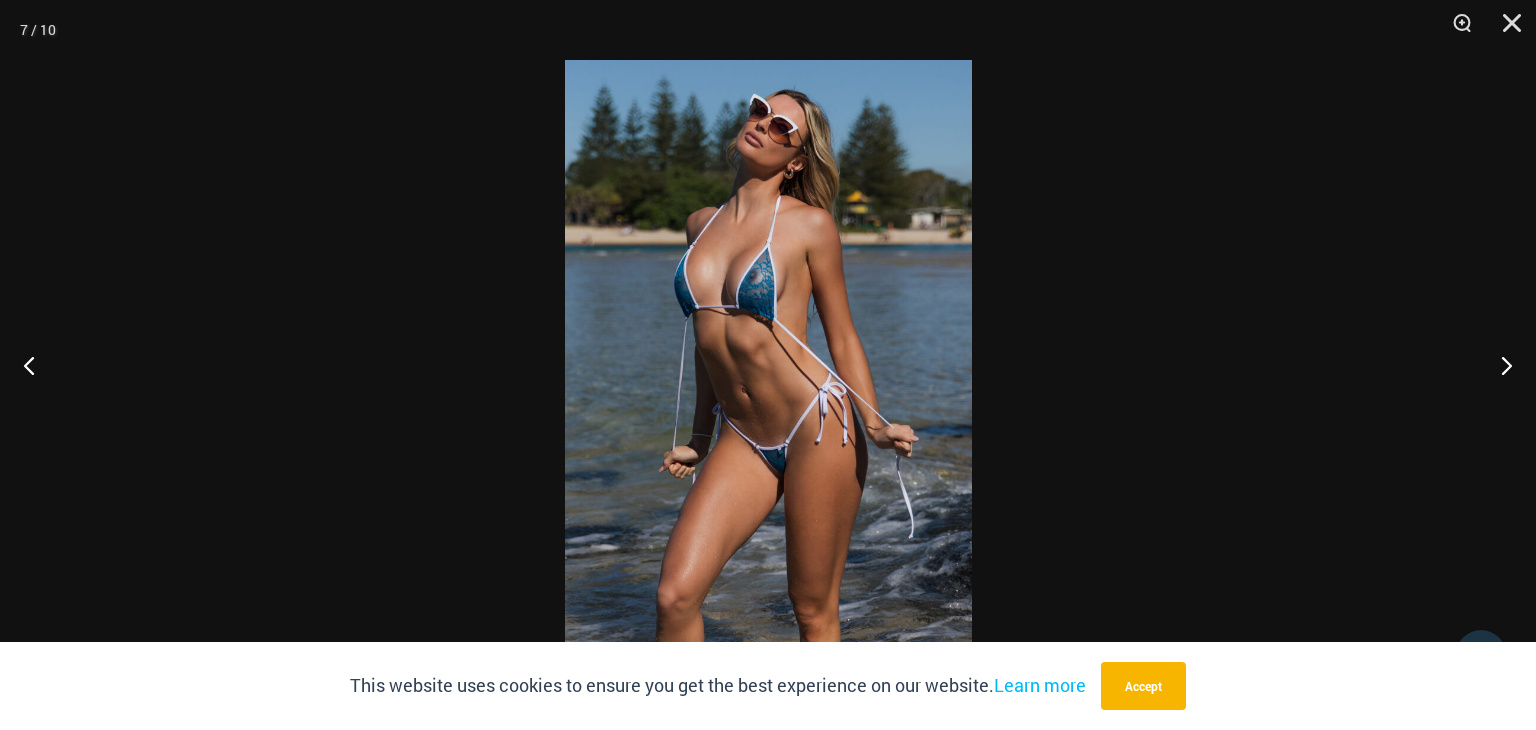 click at bounding box center (768, 365) 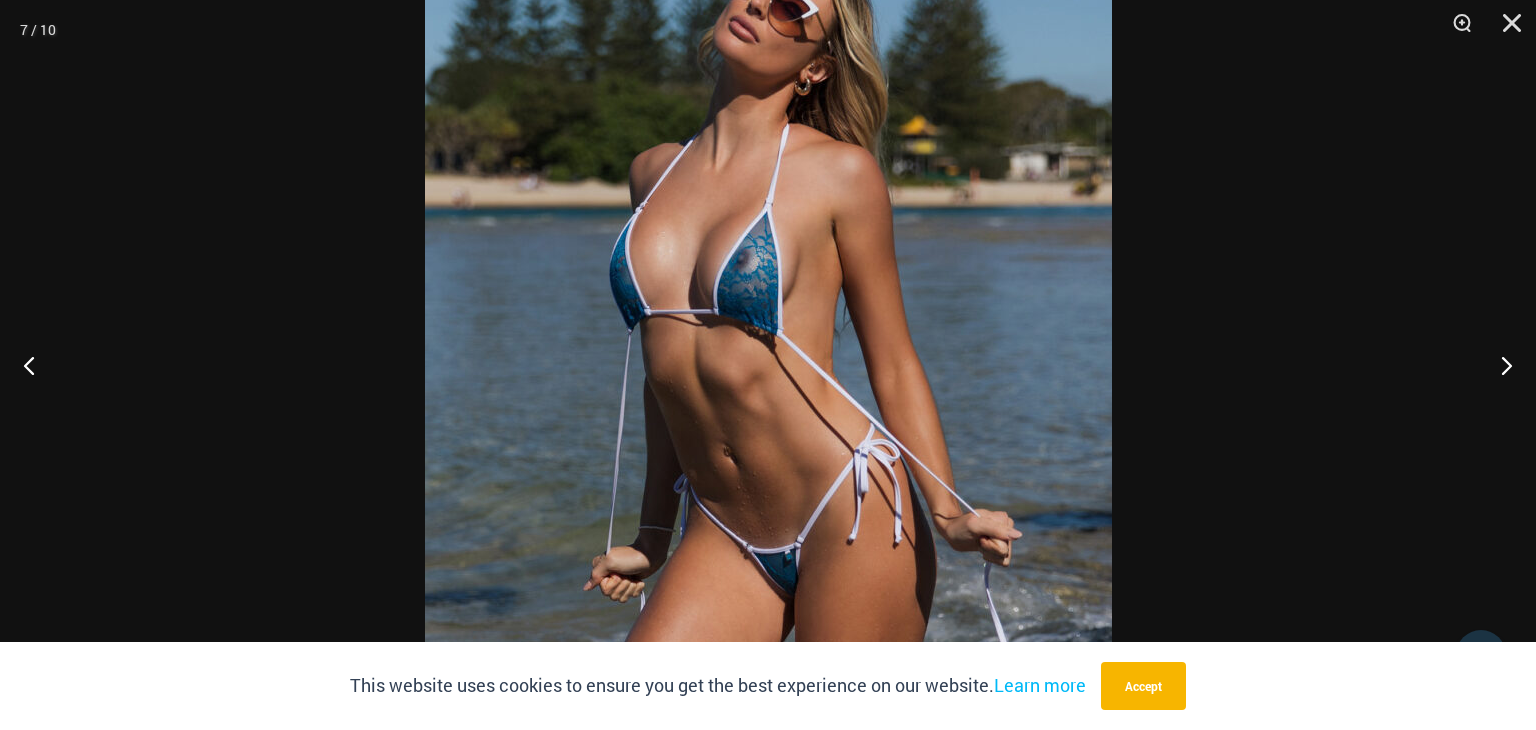 click at bounding box center [768, 410] 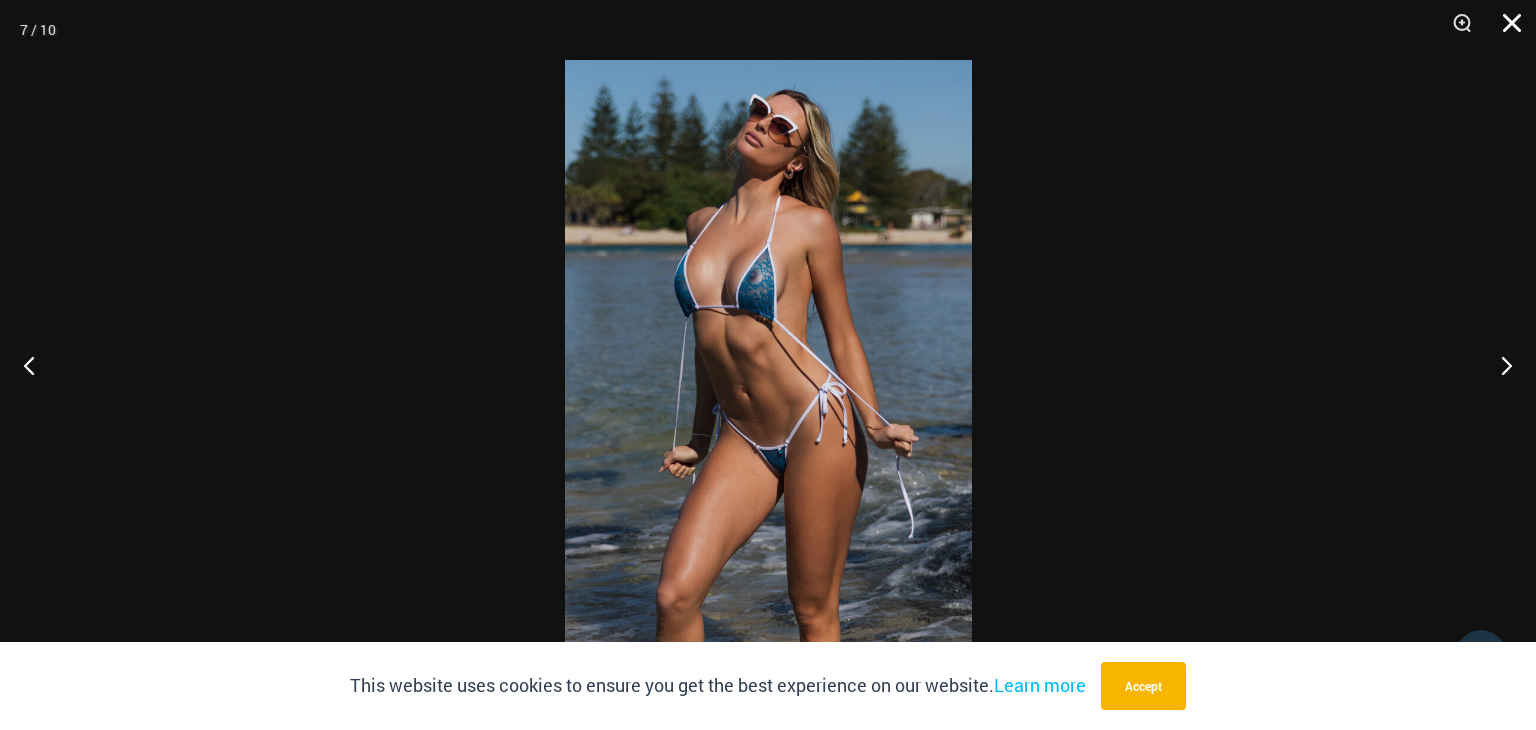click at bounding box center [1505, 30] 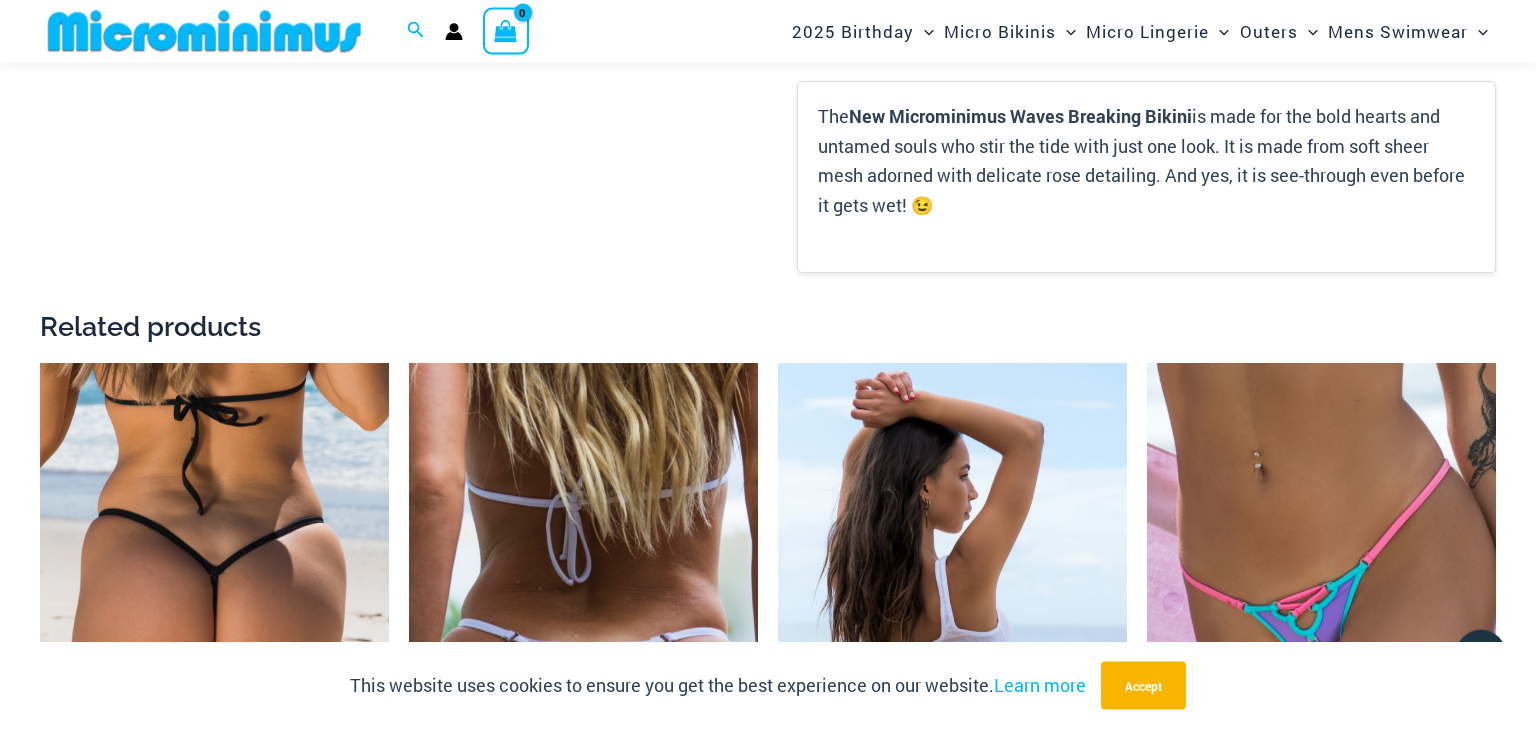 scroll, scrollTop: 2834, scrollLeft: 0, axis: vertical 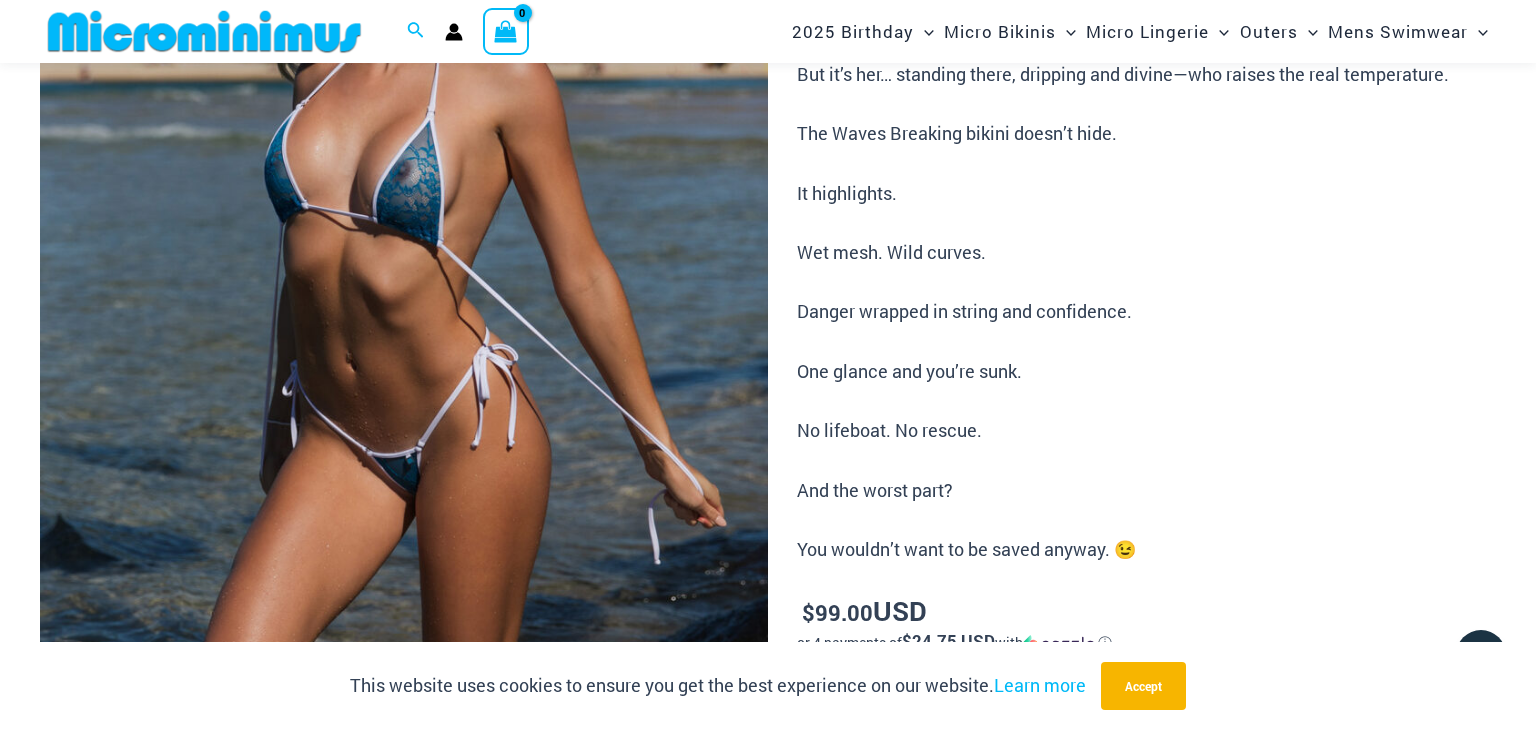 click at bounding box center [404, 357] 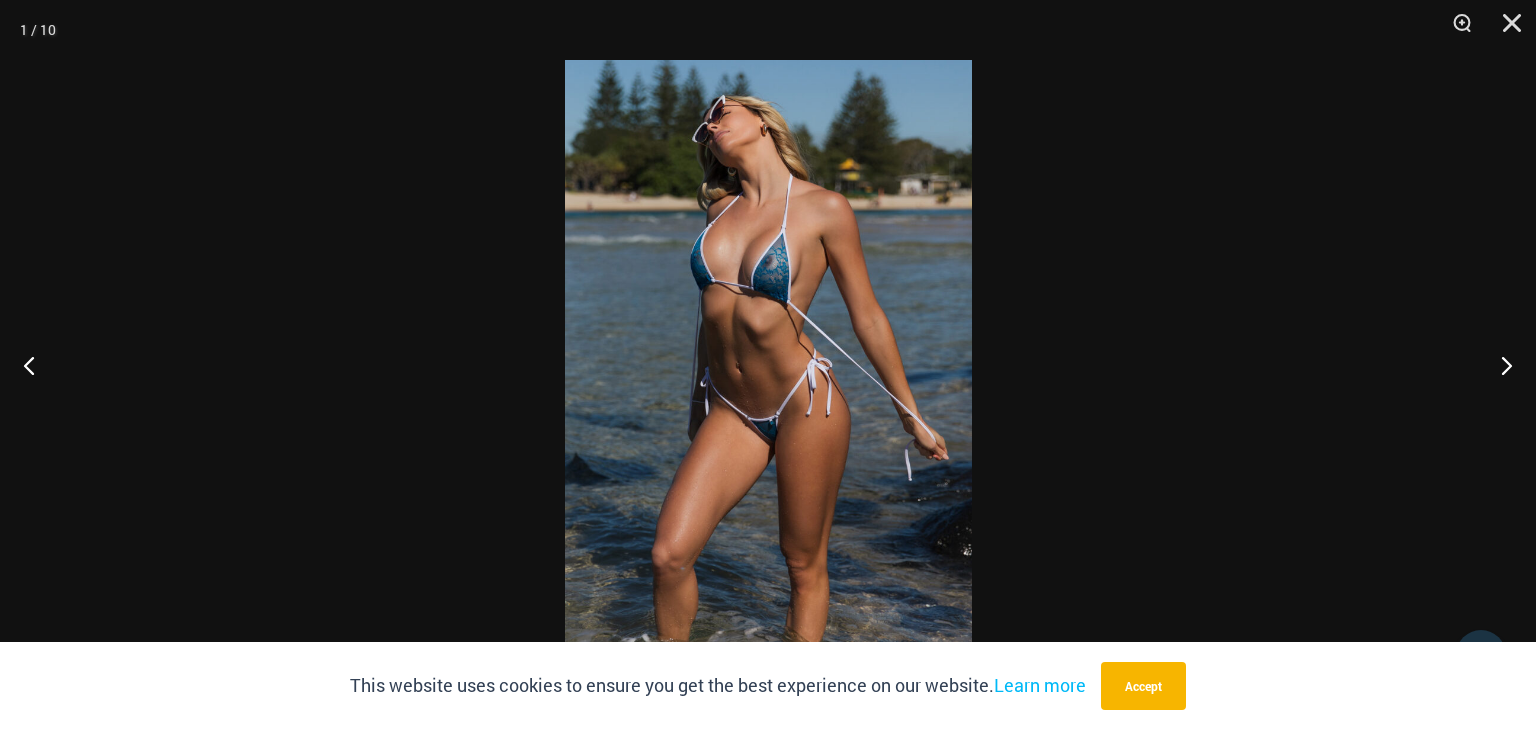 click at bounding box center [768, 365] 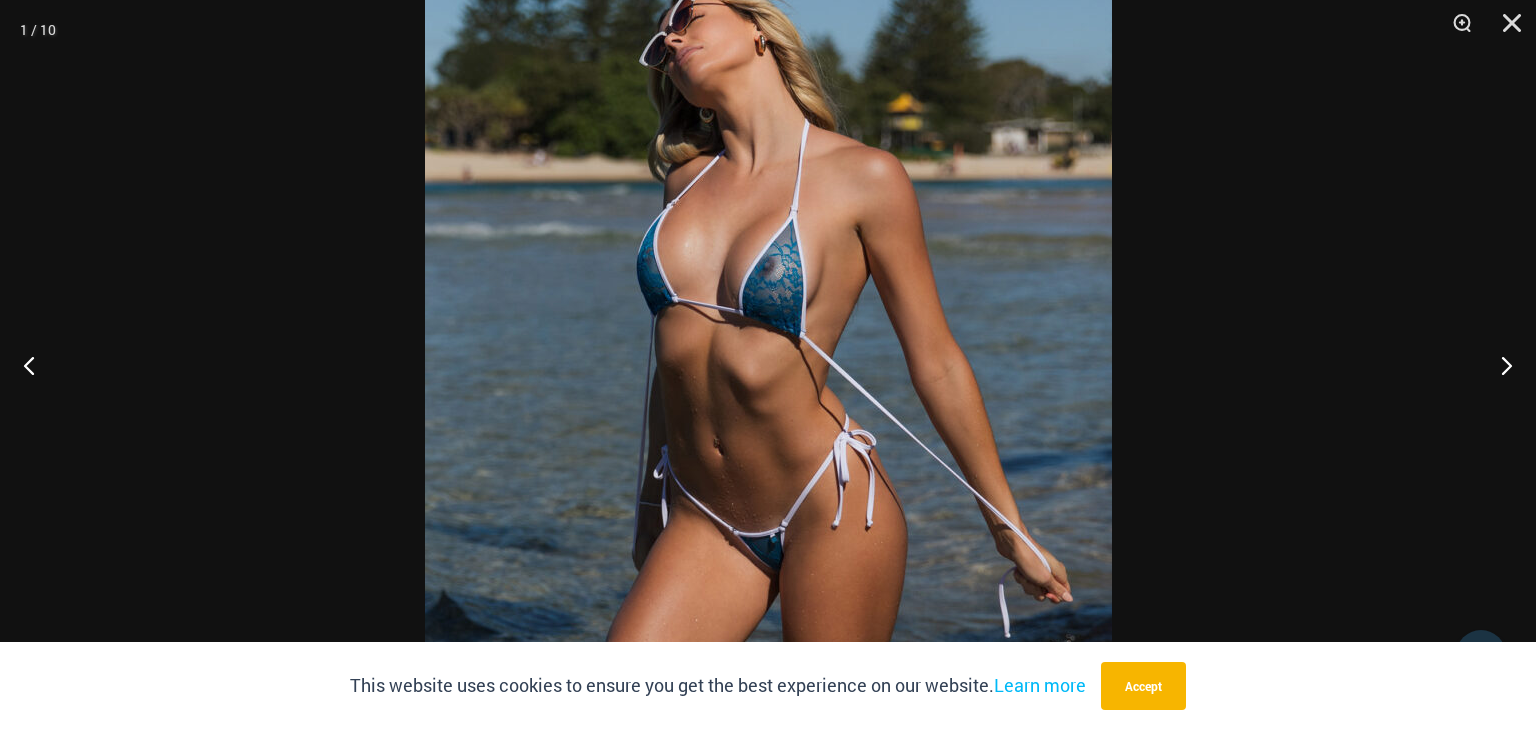 click at bounding box center (768, 442) 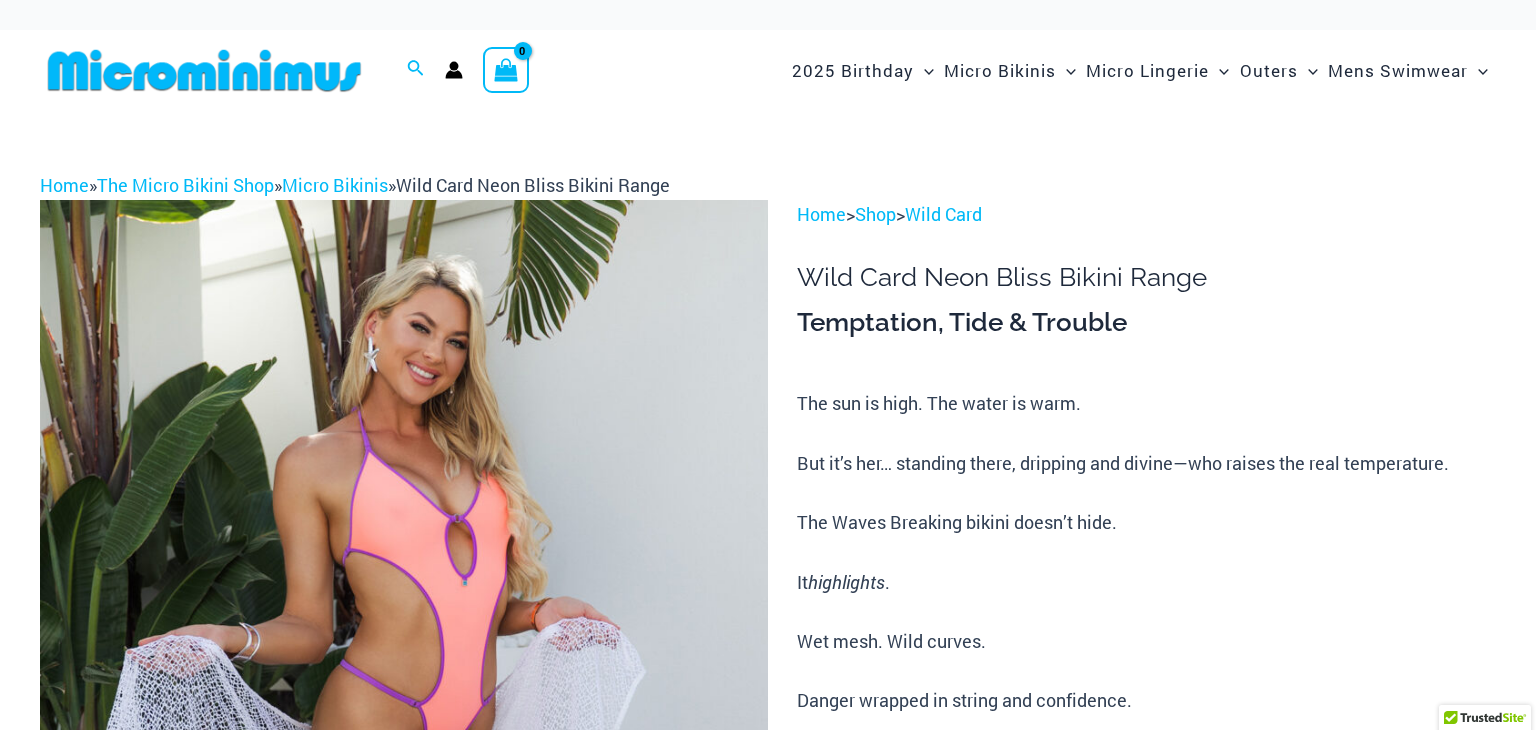 scroll, scrollTop: 0, scrollLeft: 0, axis: both 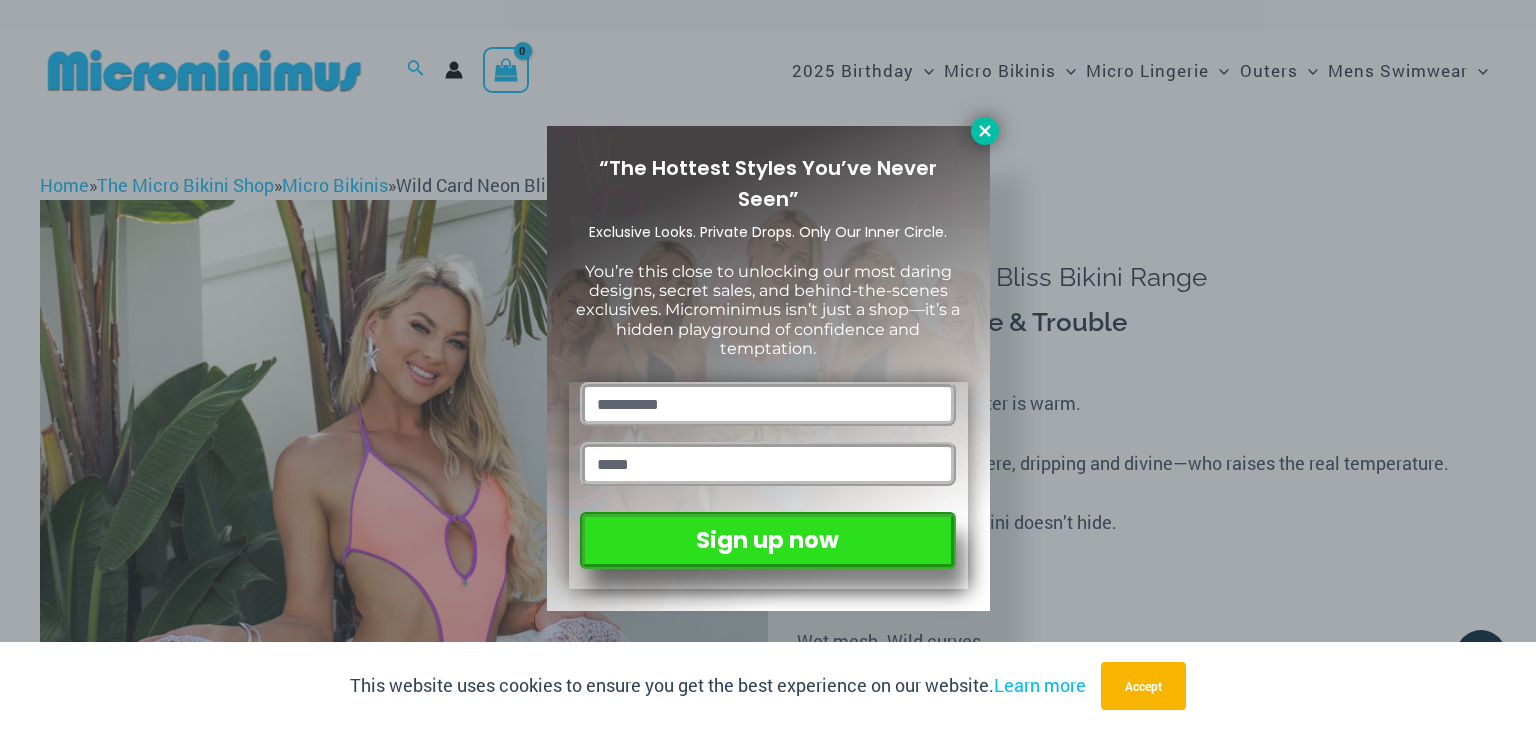 click 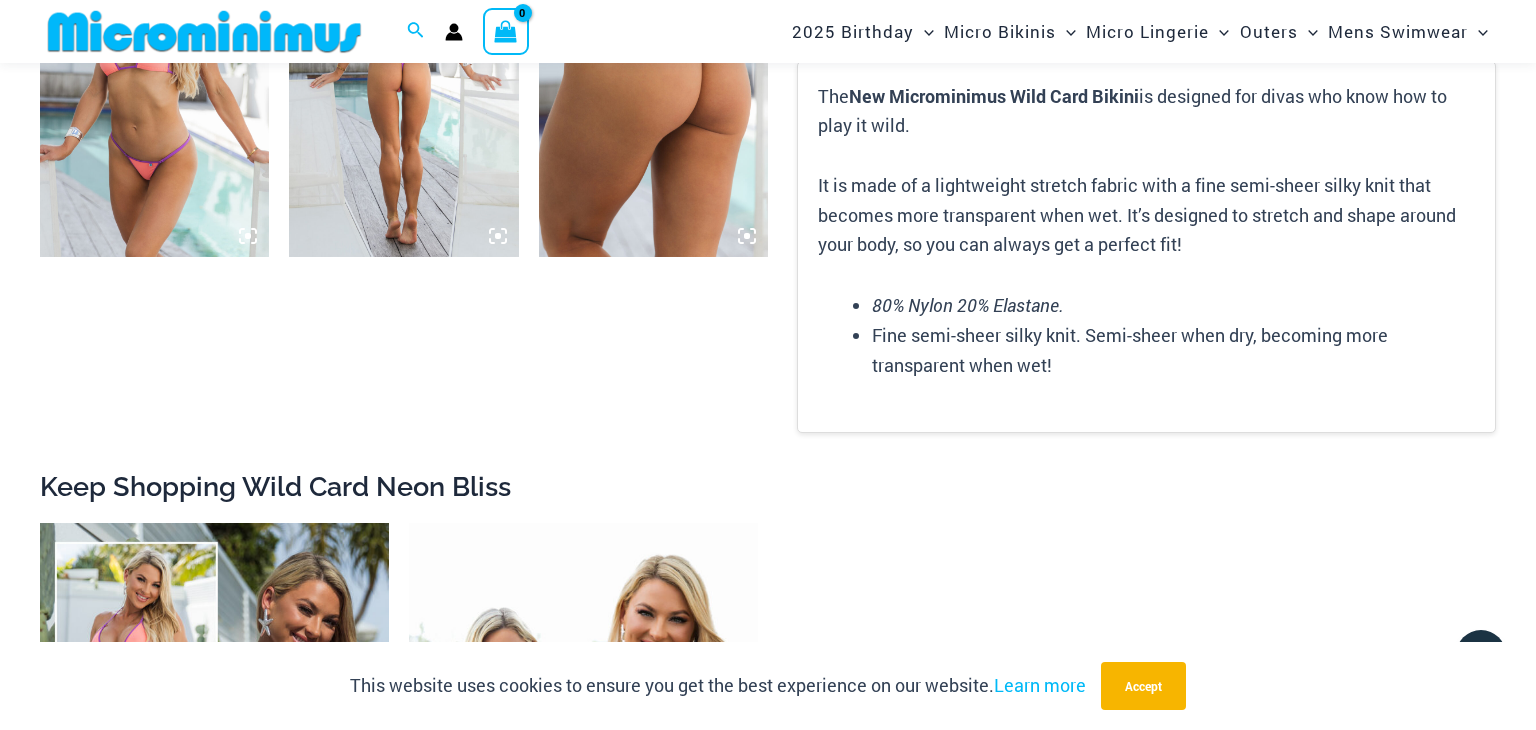 scroll, scrollTop: 3260, scrollLeft: 0, axis: vertical 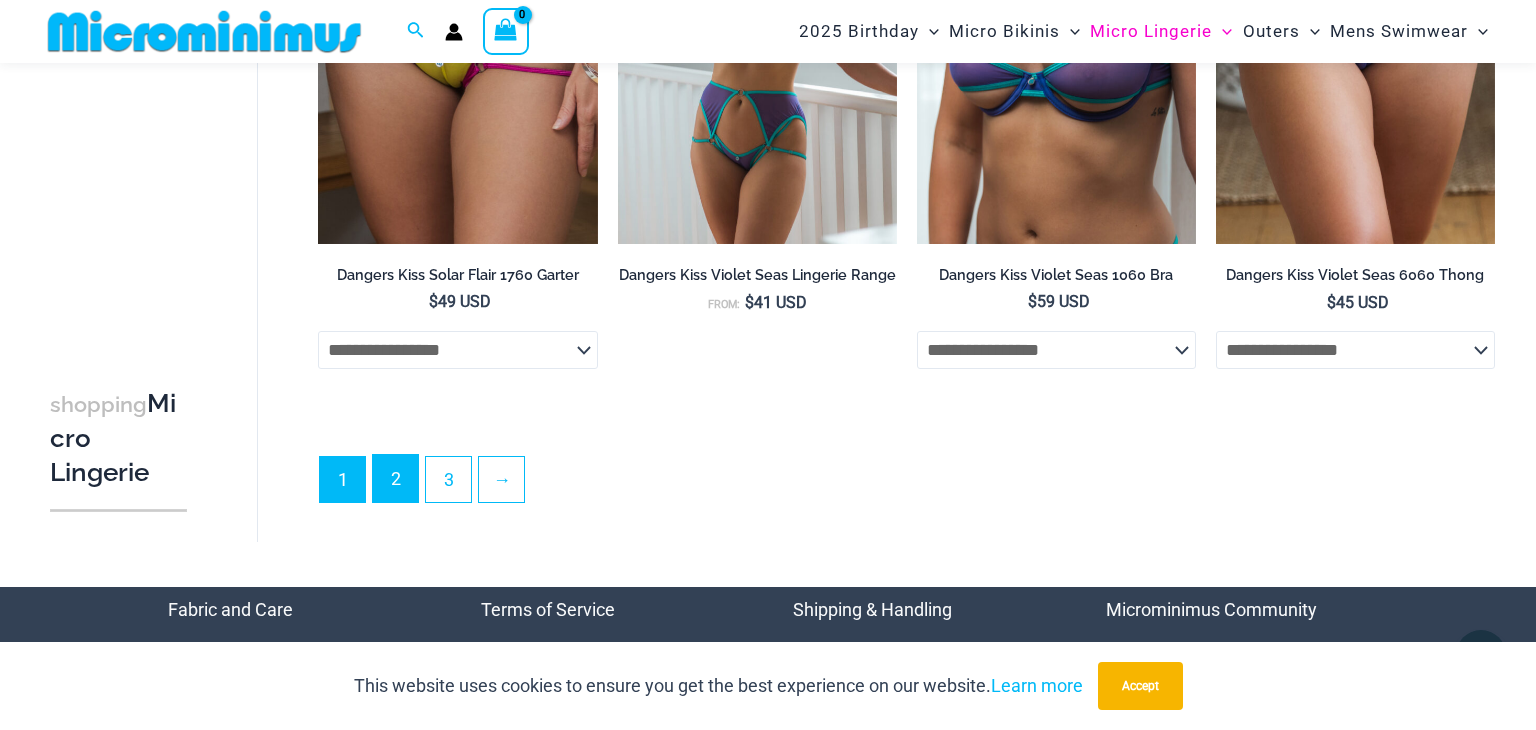 click on "2" at bounding box center [395, 478] 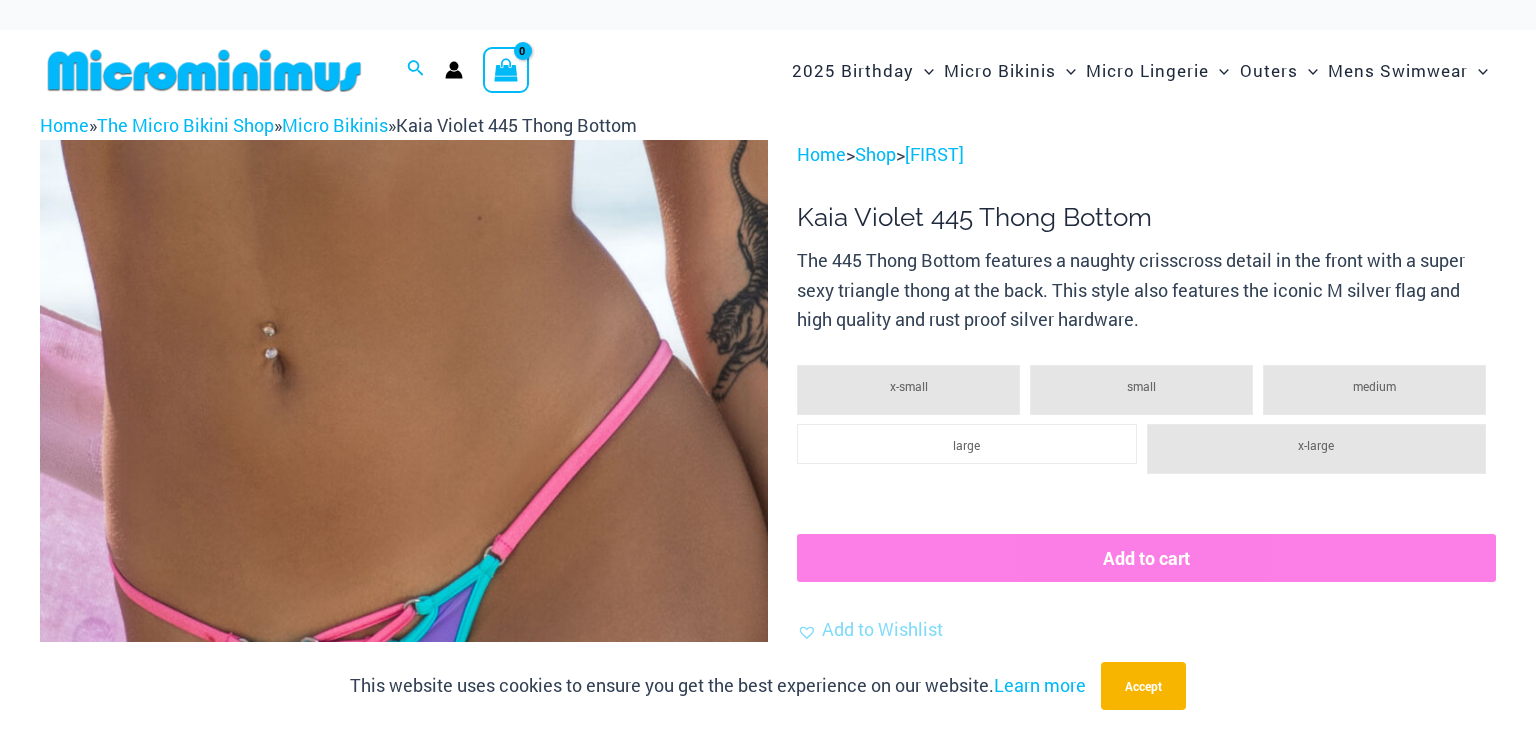 scroll, scrollTop: 0, scrollLeft: 0, axis: both 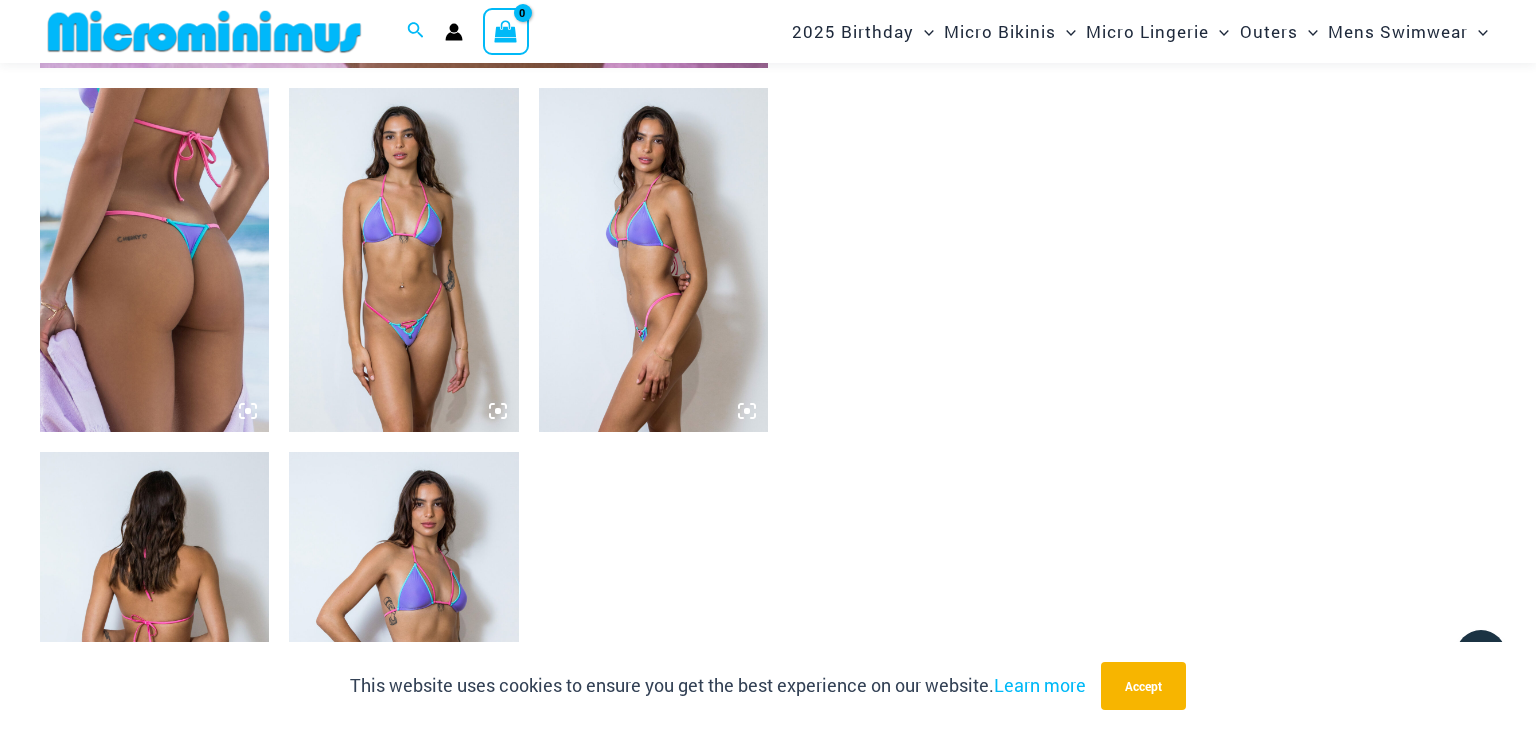 click at bounding box center [403, 260] 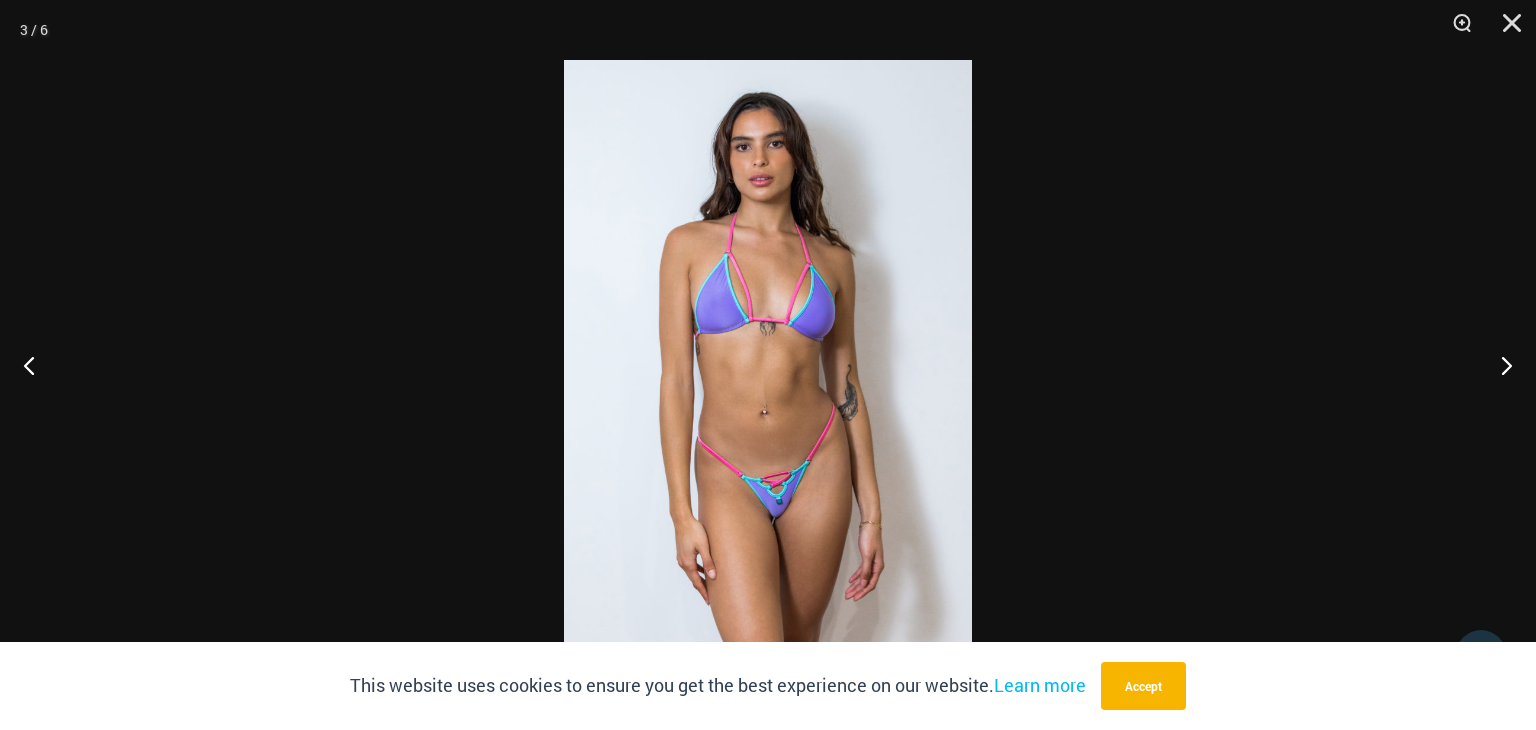 click at bounding box center (768, 365) 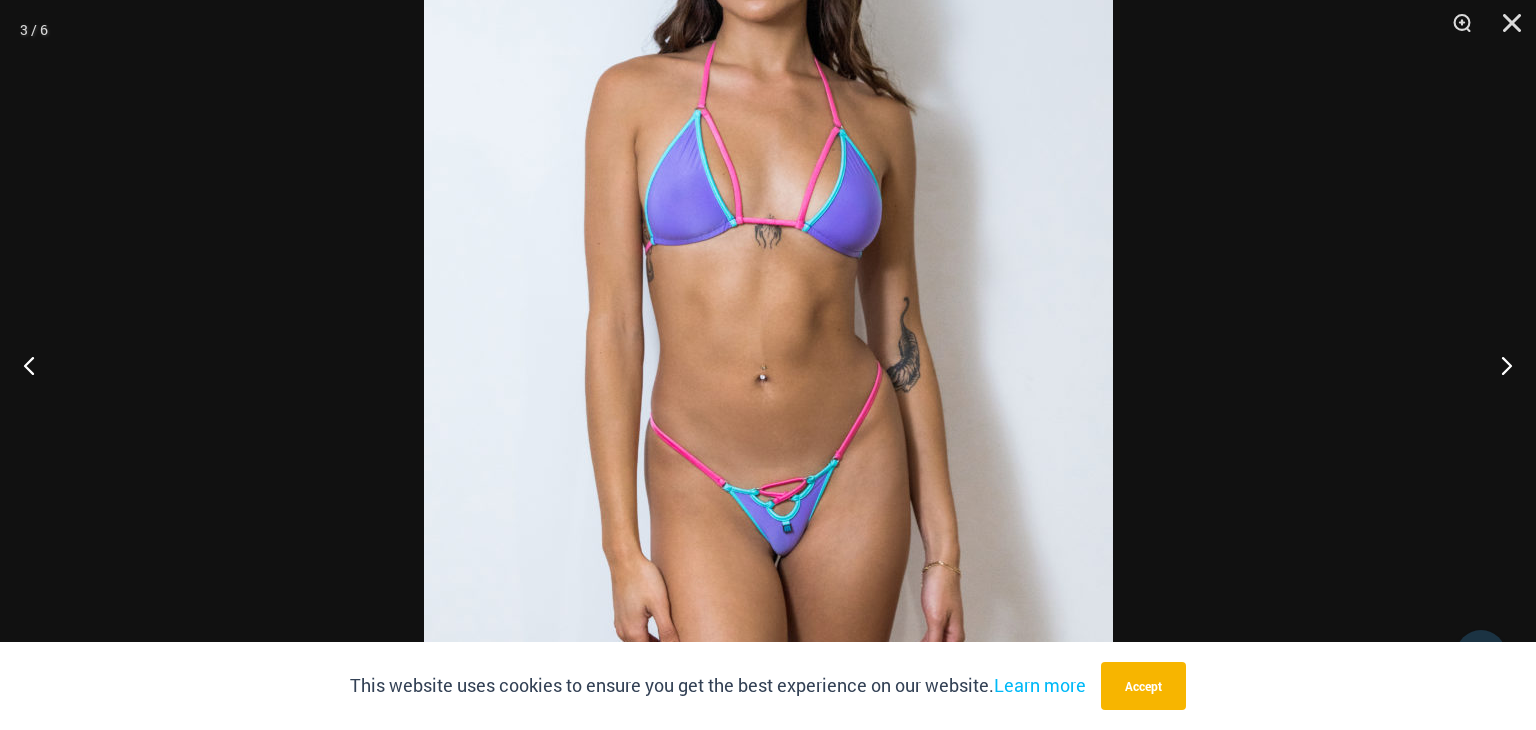 click at bounding box center [768, 298] 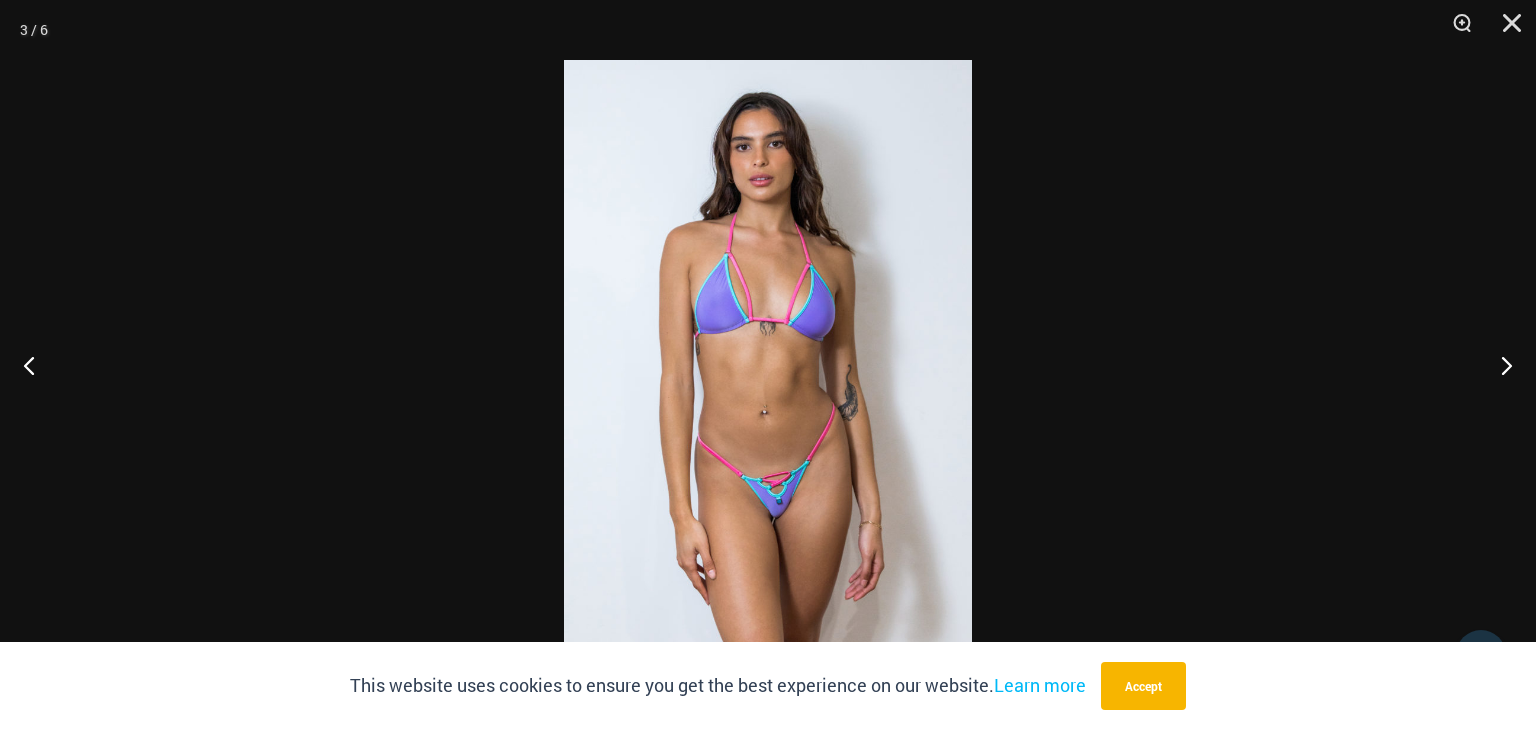 click at bounding box center (768, 365) 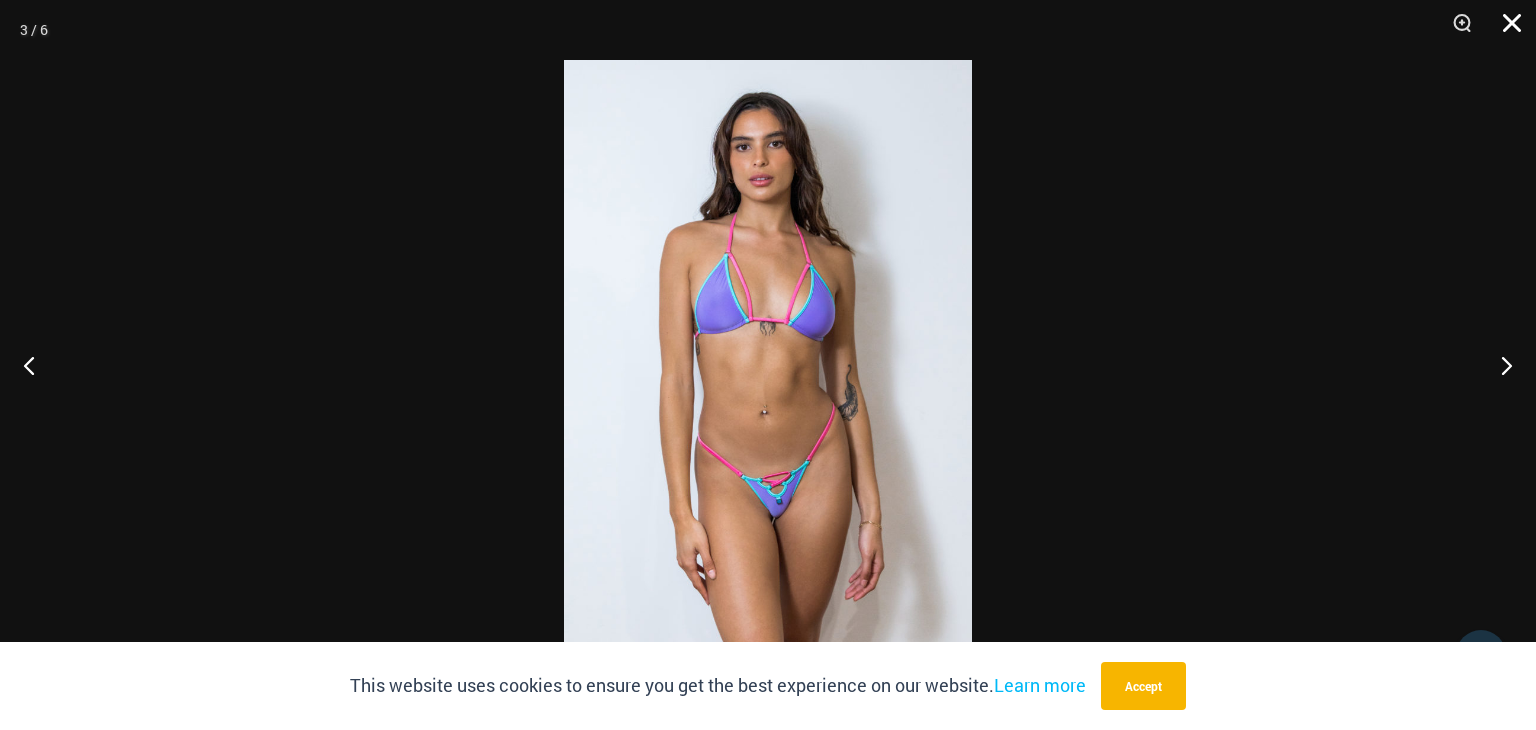 click at bounding box center [1505, 30] 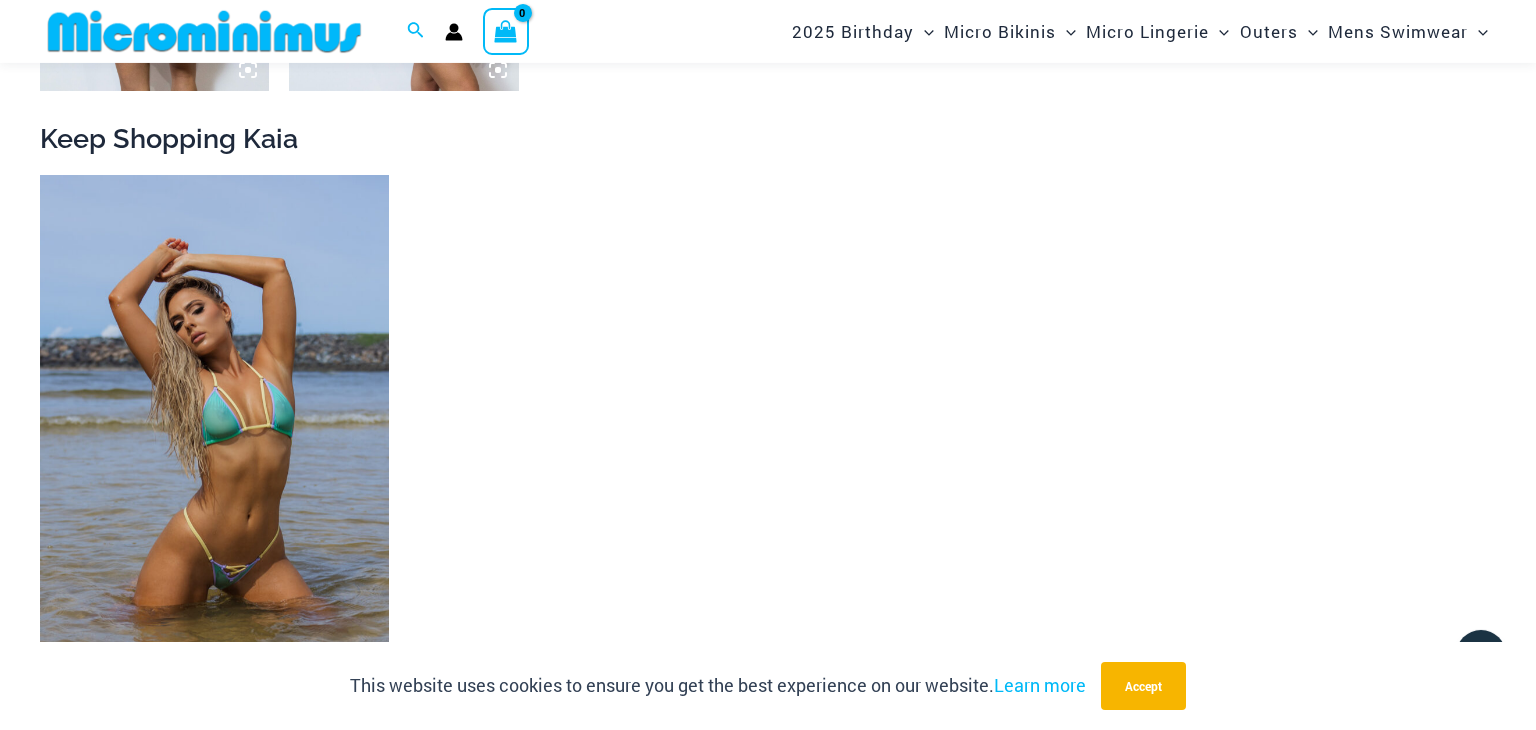 scroll, scrollTop: 1991, scrollLeft: 0, axis: vertical 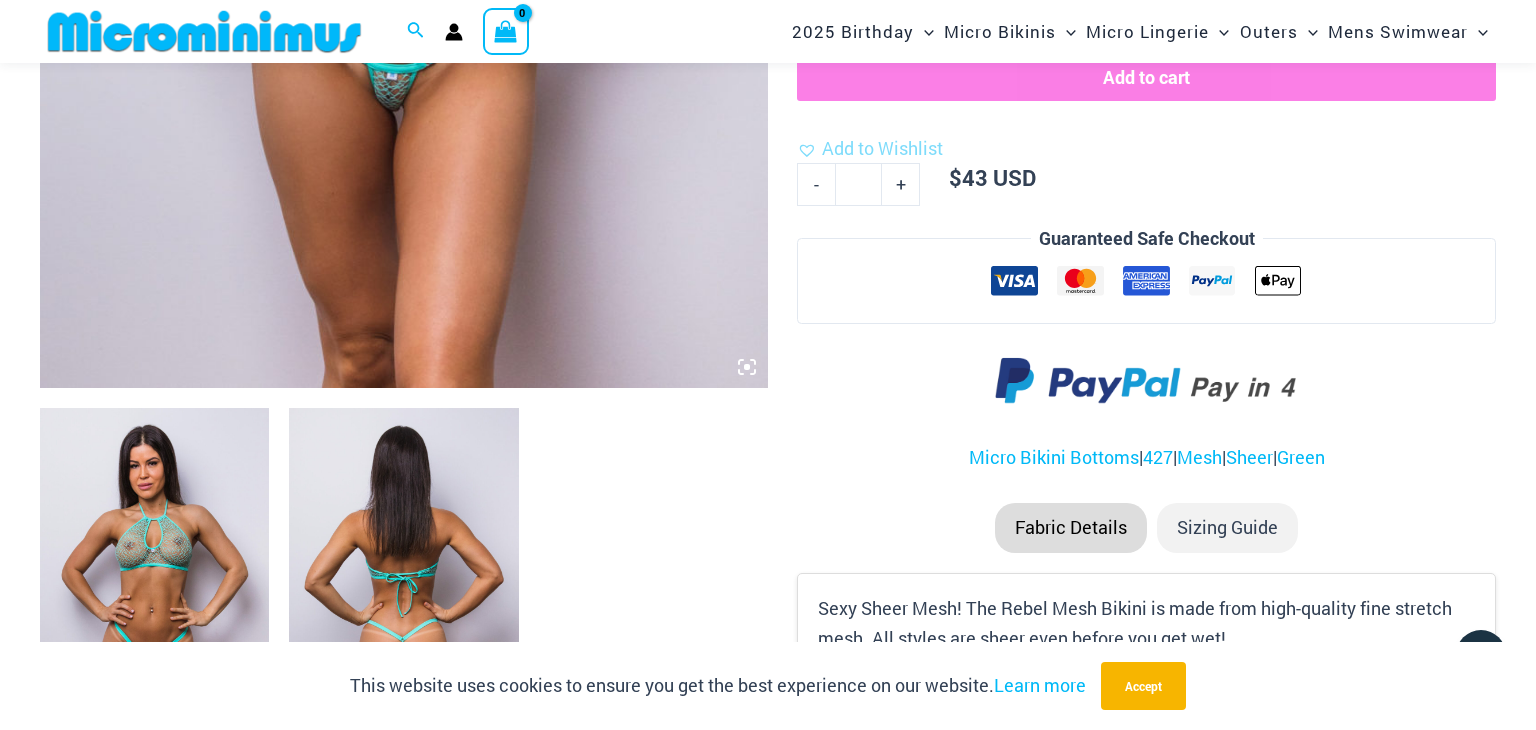 click at bounding box center [404, -158] 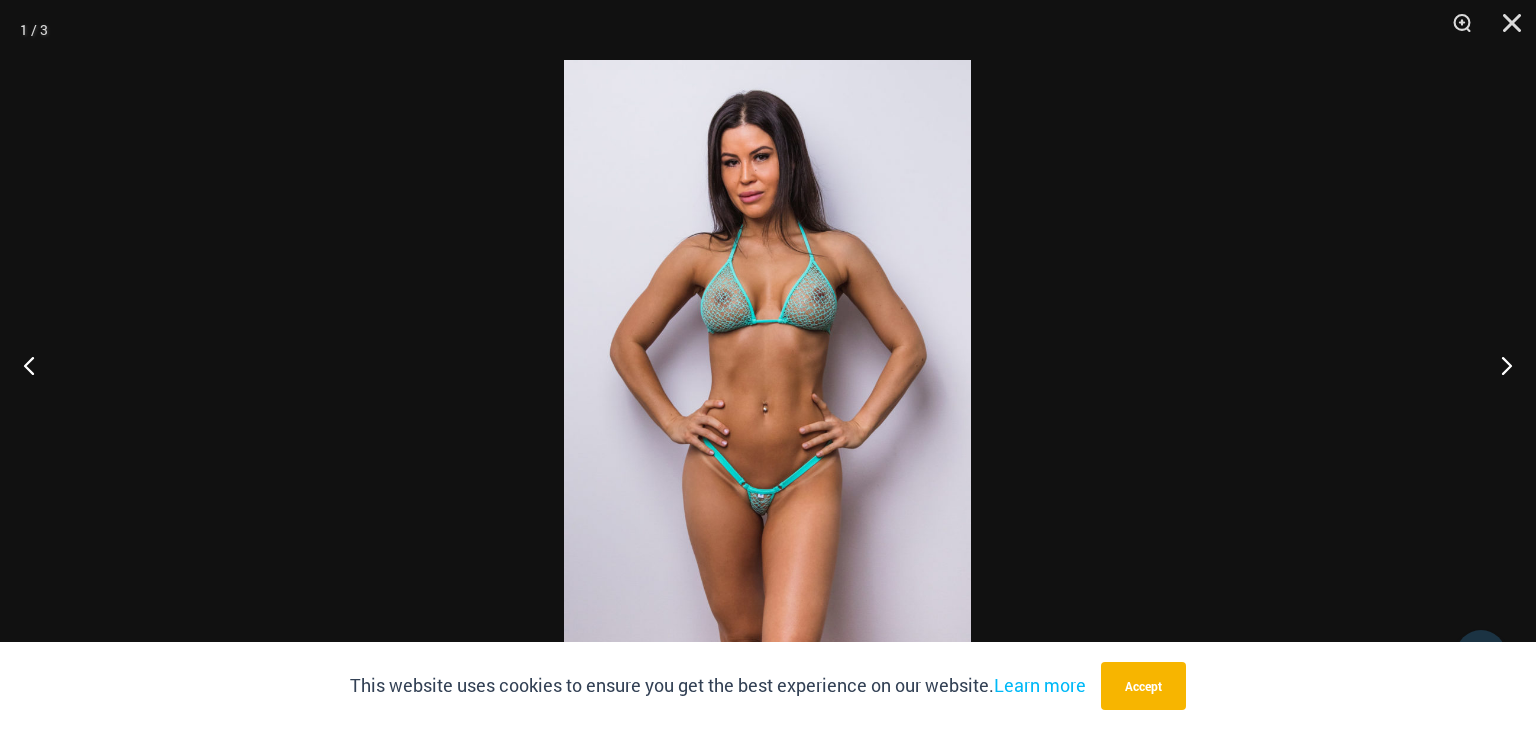 click at bounding box center (767, 365) 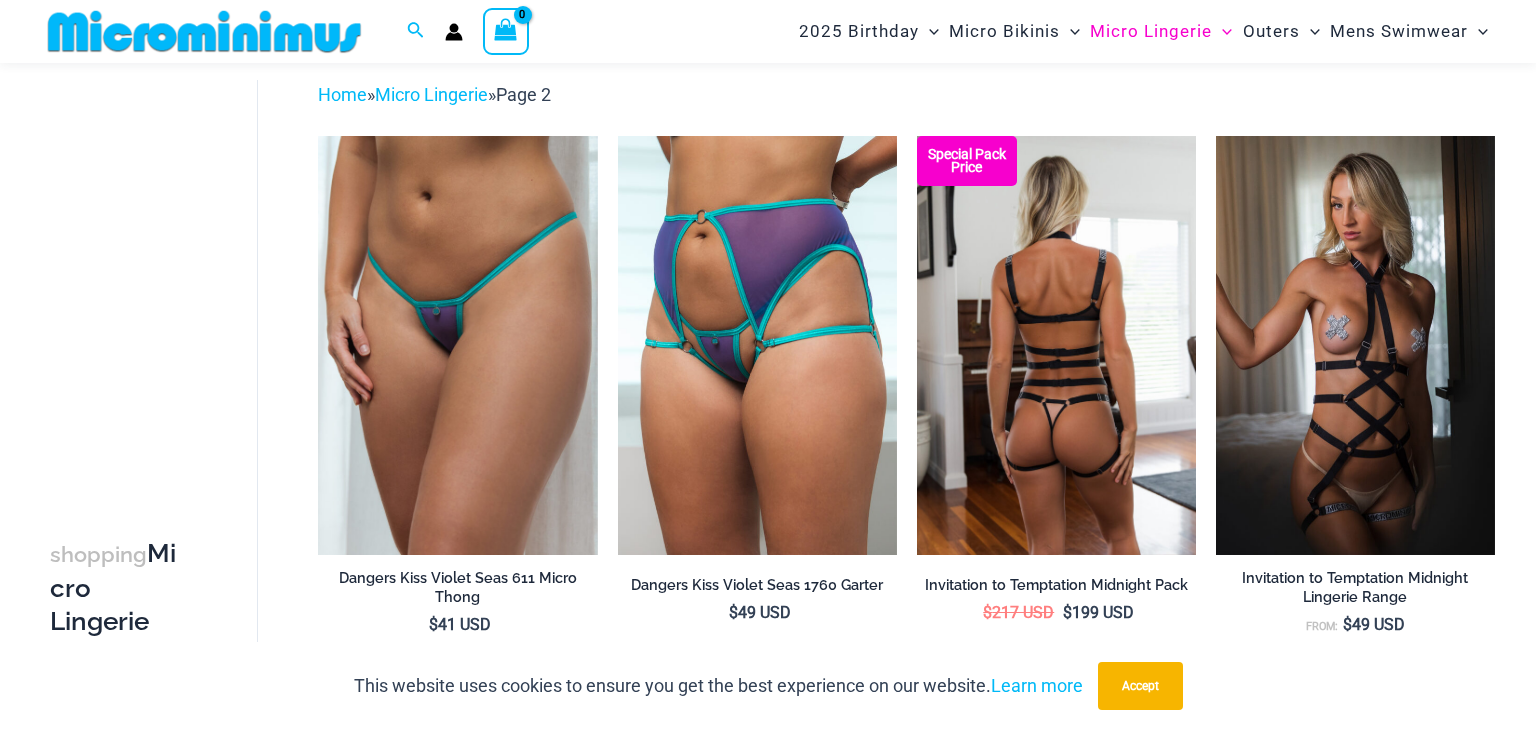 scroll, scrollTop: 90, scrollLeft: 0, axis: vertical 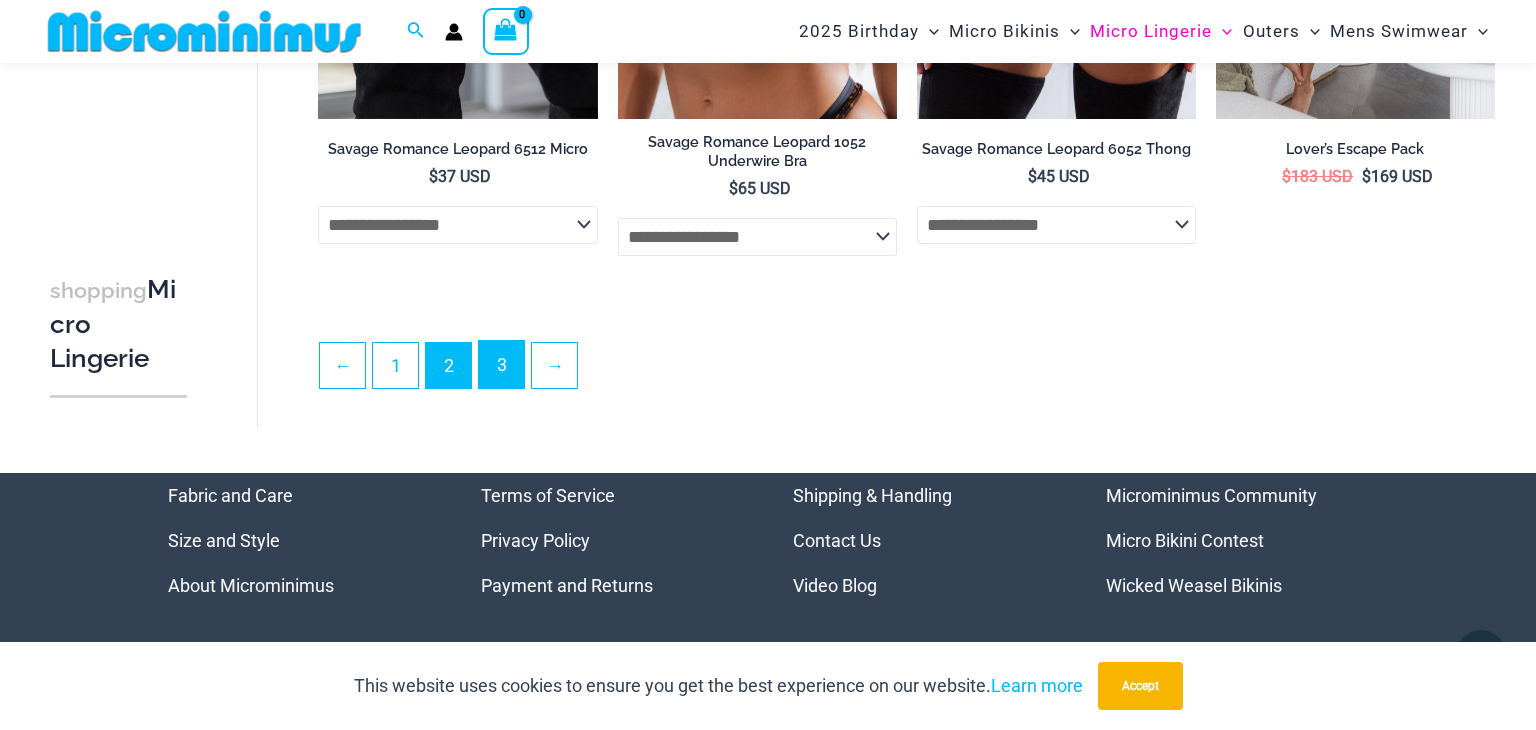 click on "3" at bounding box center [501, 364] 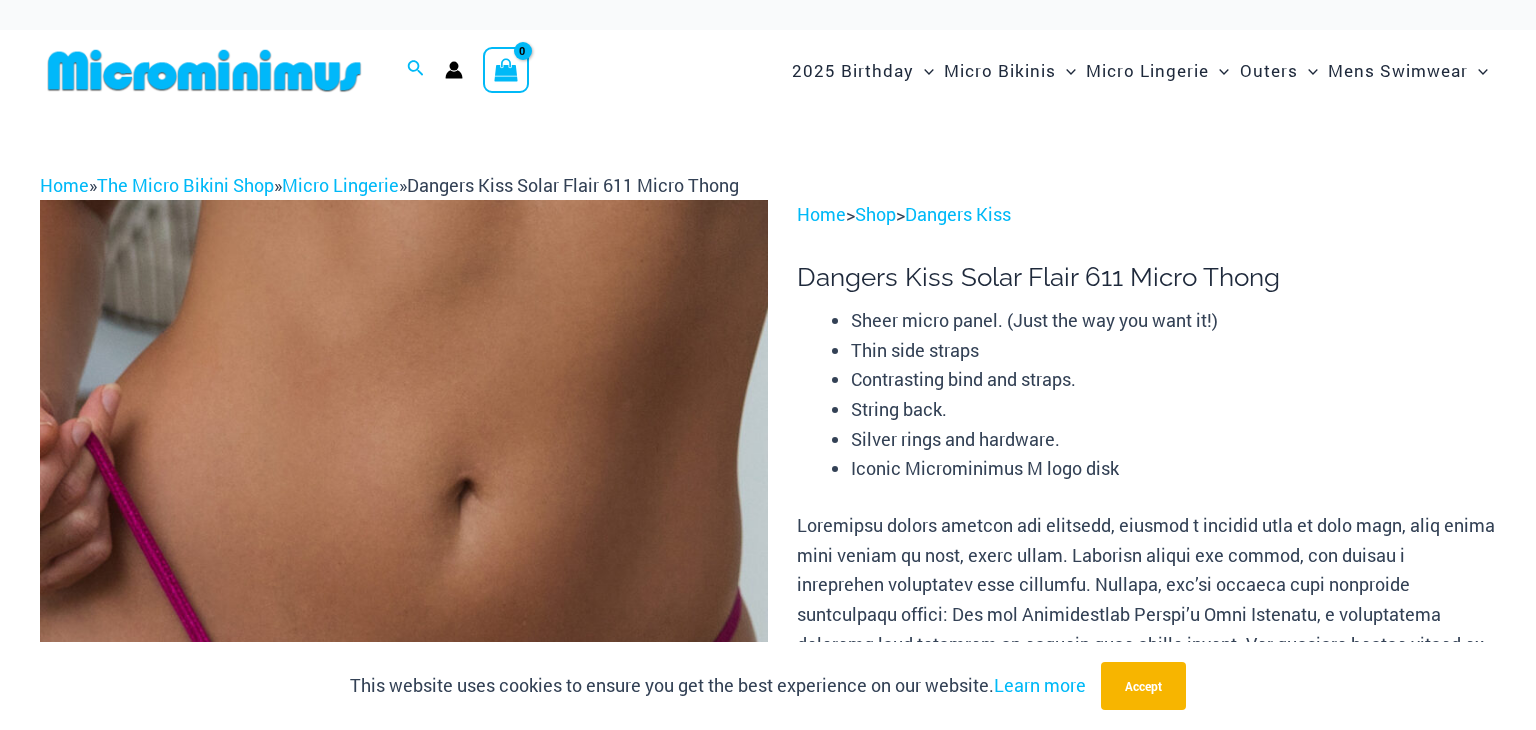 scroll, scrollTop: 0, scrollLeft: 0, axis: both 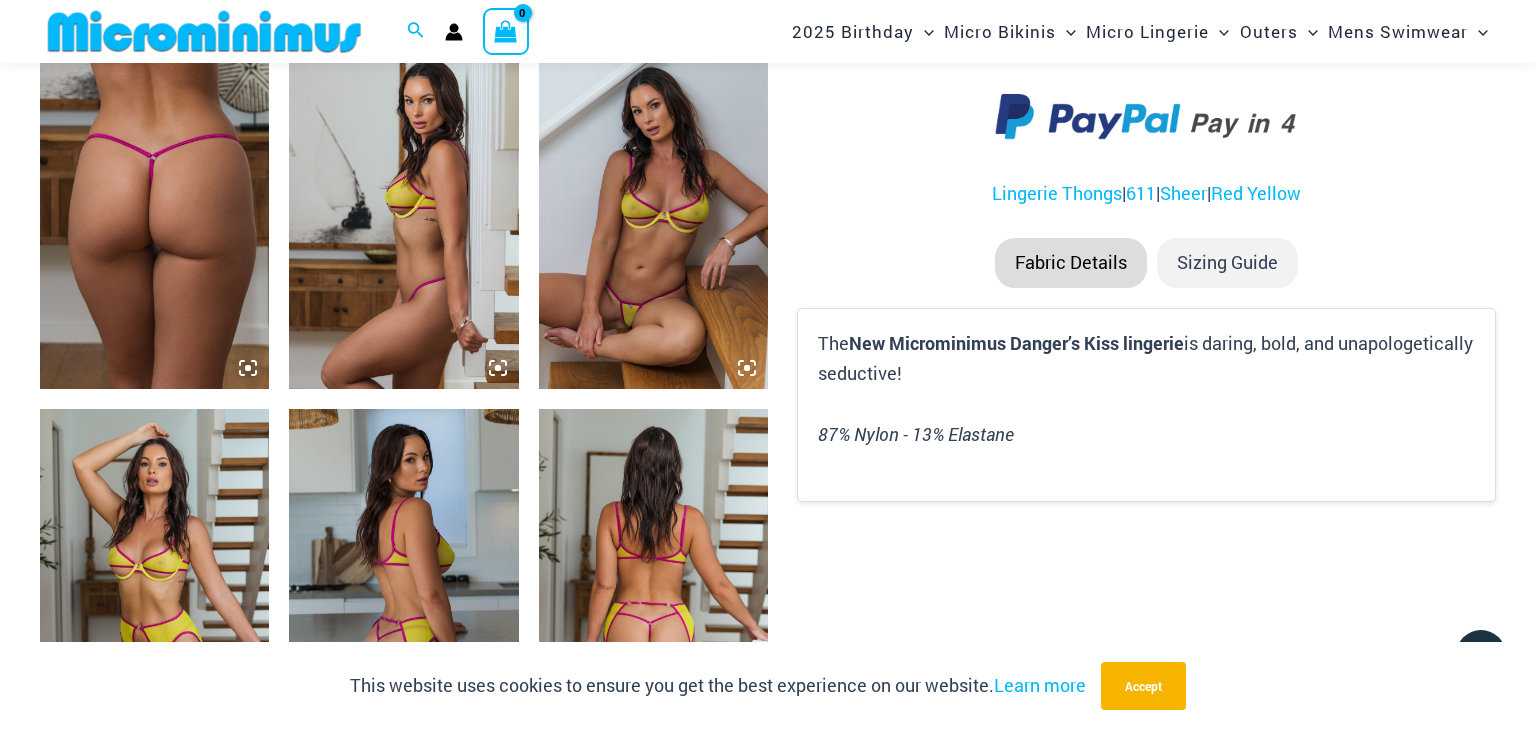 click at bounding box center (653, 217) 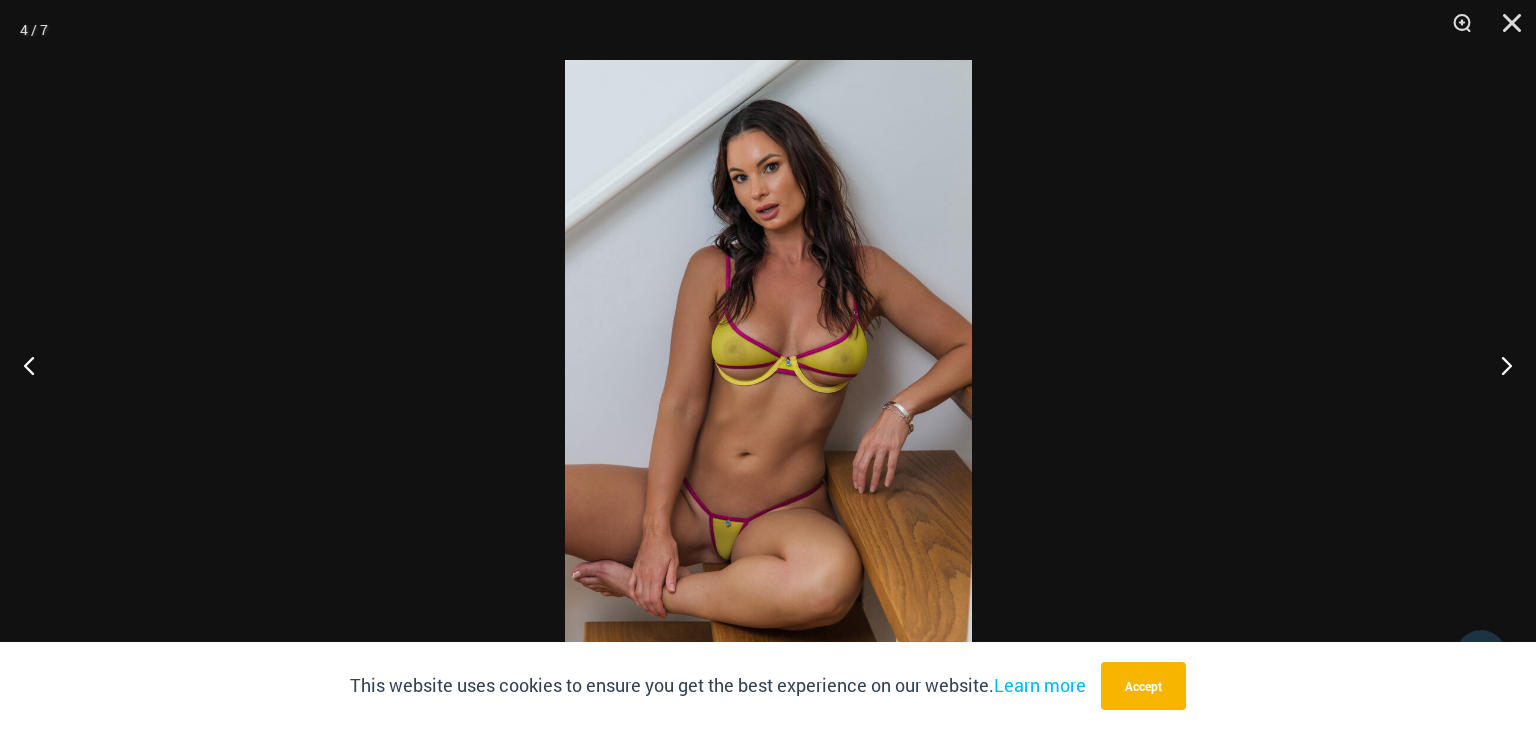 click at bounding box center (768, 365) 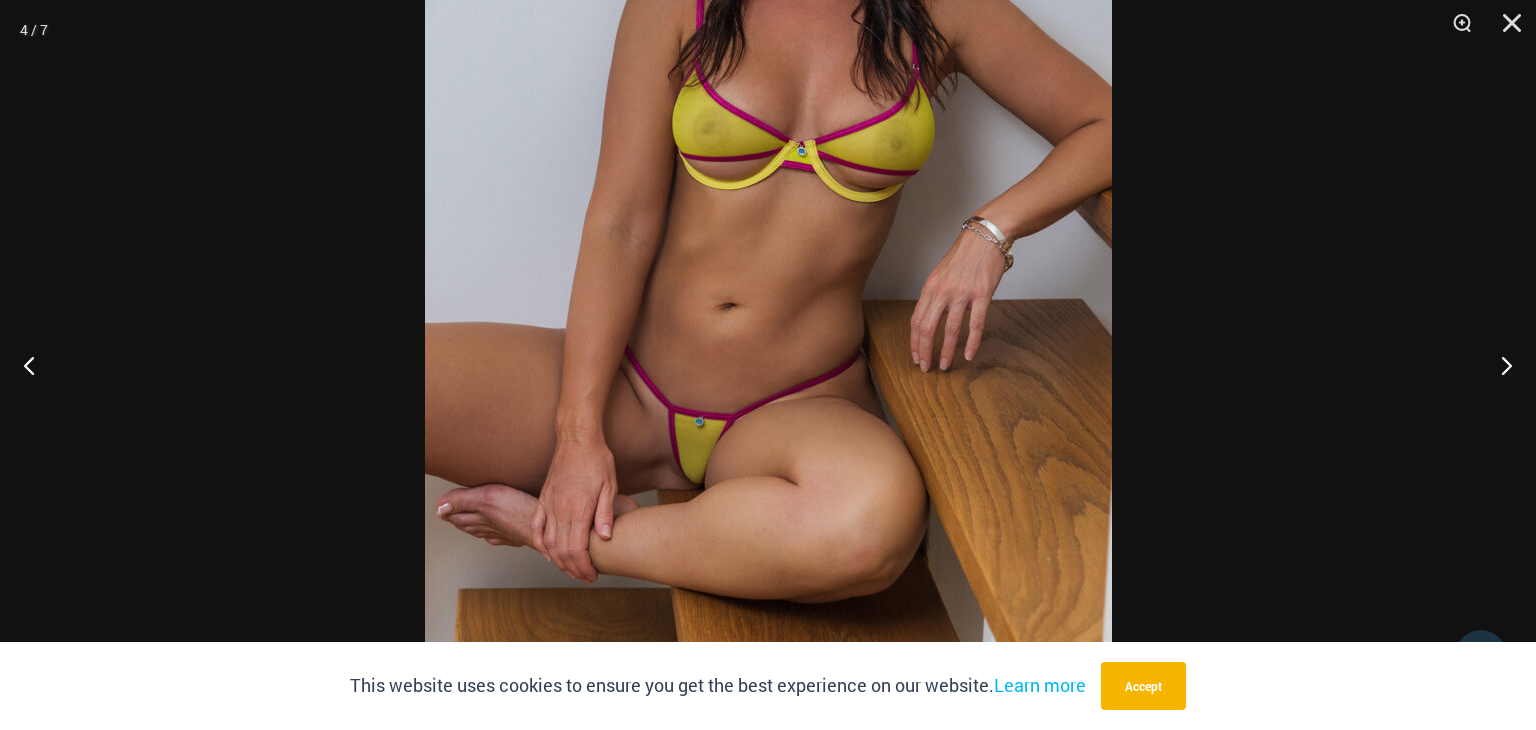 click at bounding box center [768, 155] 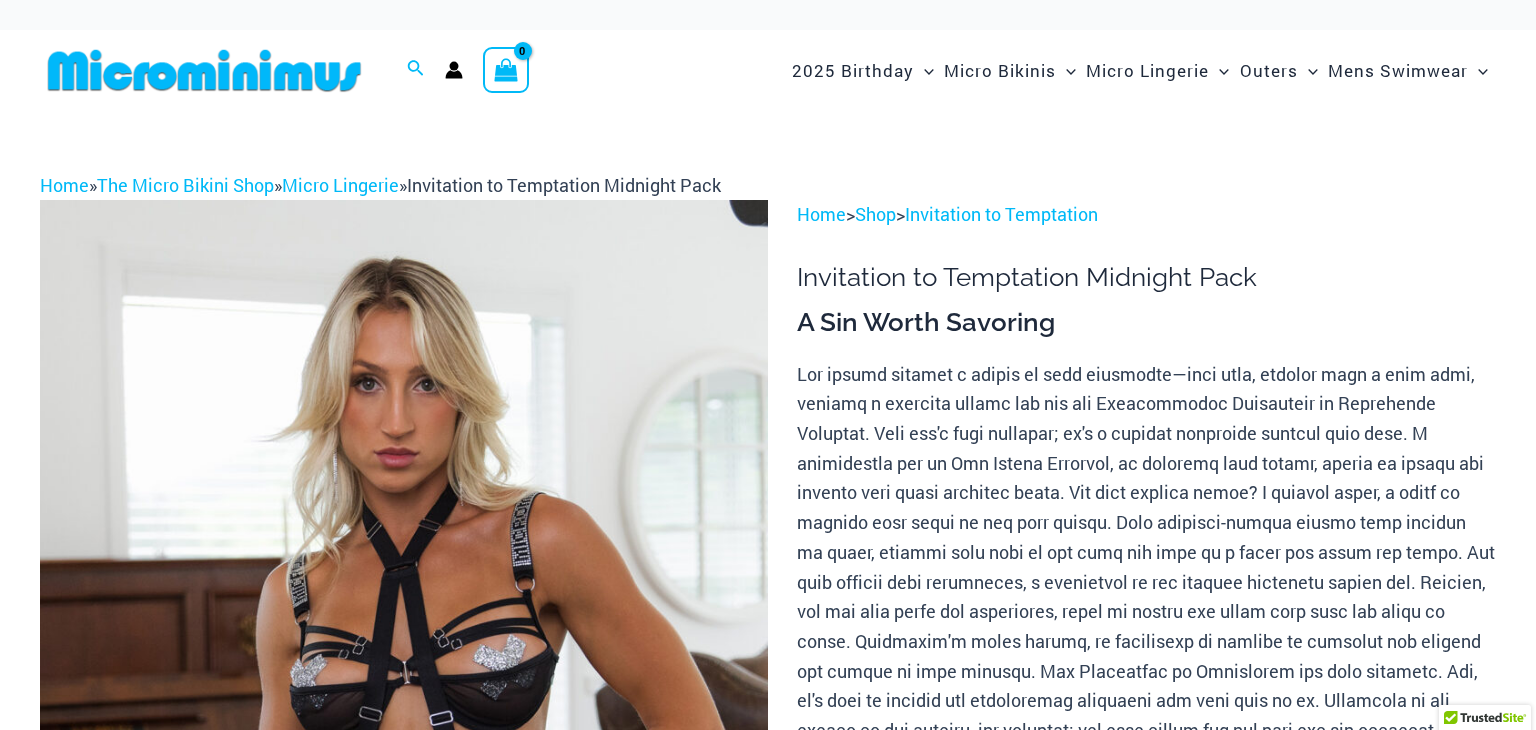 scroll, scrollTop: 0, scrollLeft: 0, axis: both 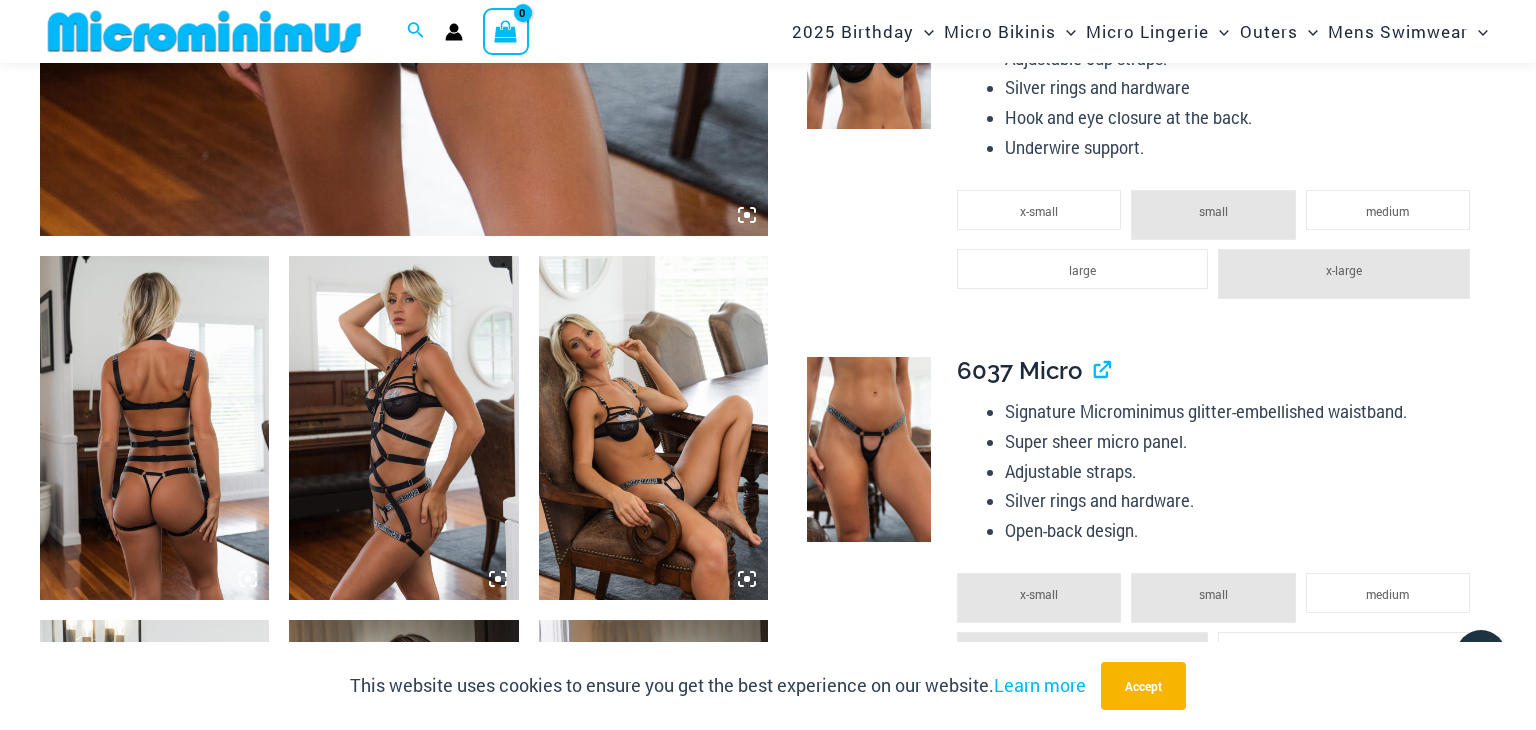 click at bounding box center [653, 428] 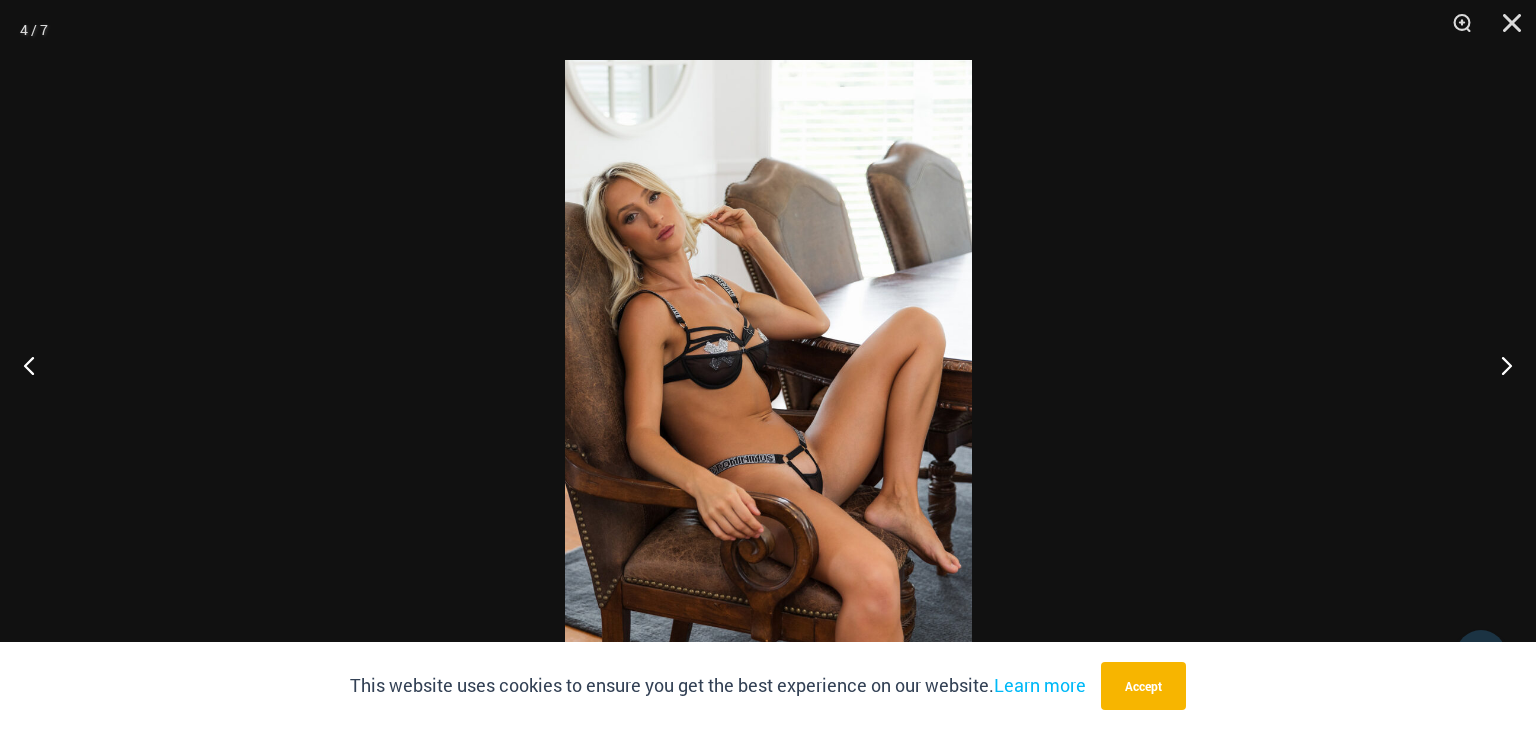 click at bounding box center (768, 365) 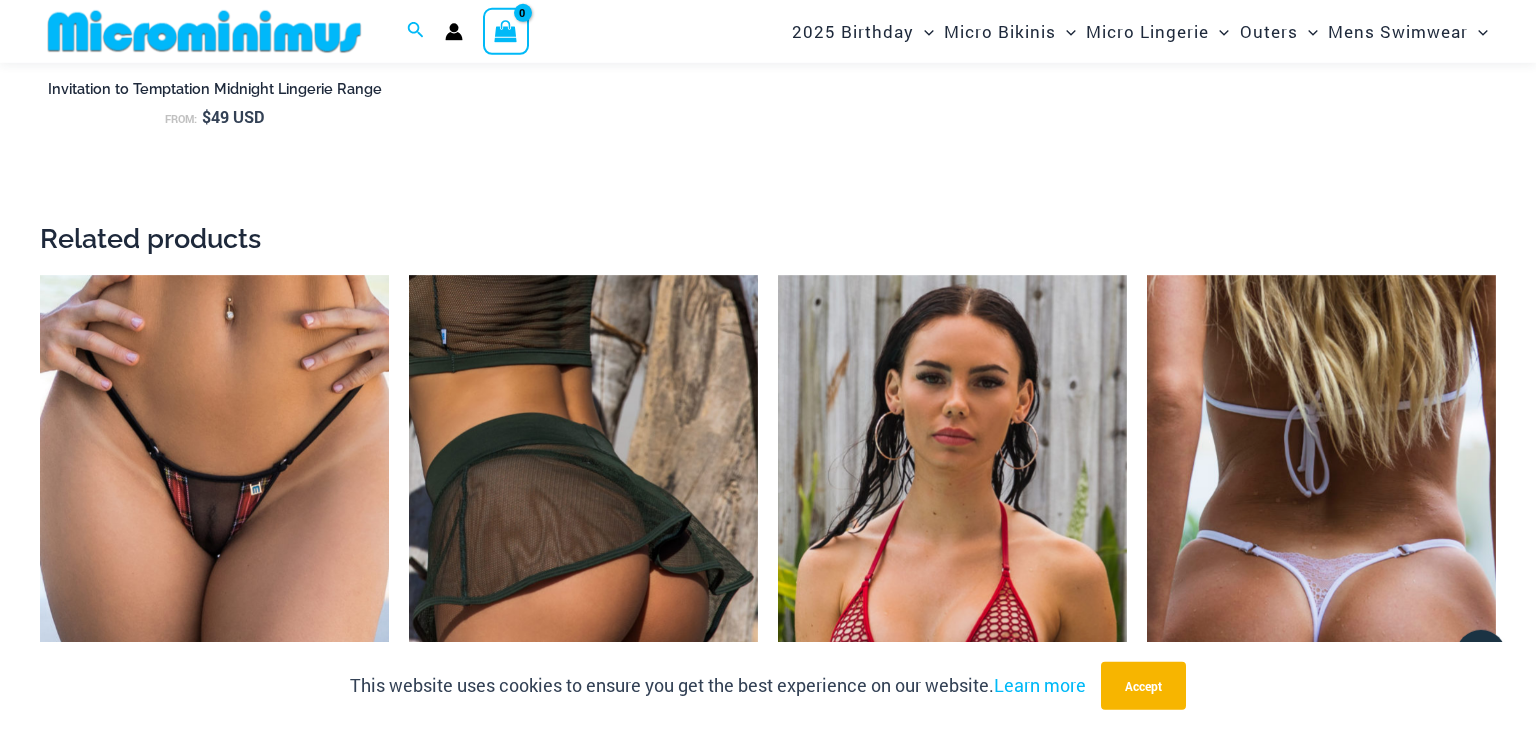 scroll, scrollTop: 4100, scrollLeft: 0, axis: vertical 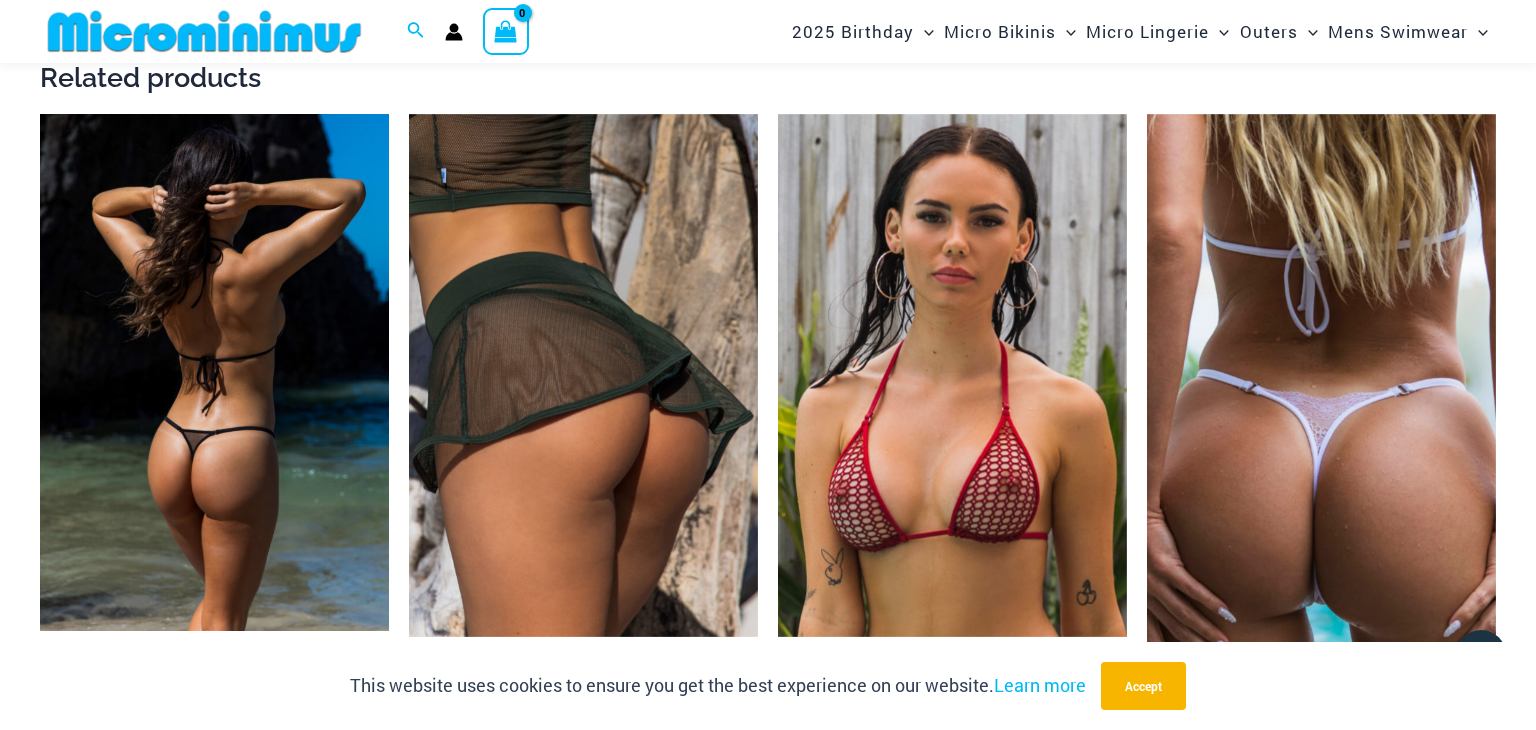 click at bounding box center [214, 372] 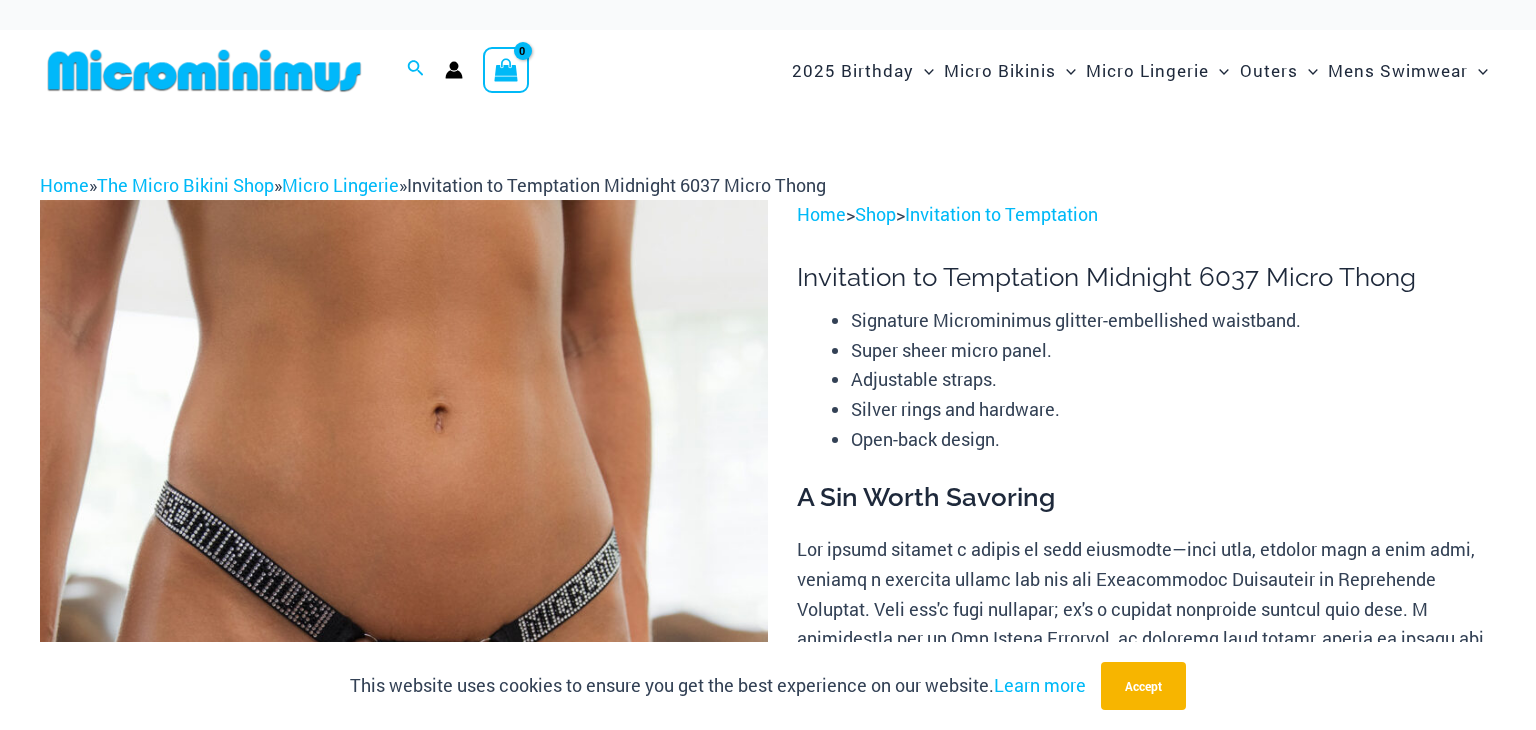 scroll, scrollTop: 0, scrollLeft: 0, axis: both 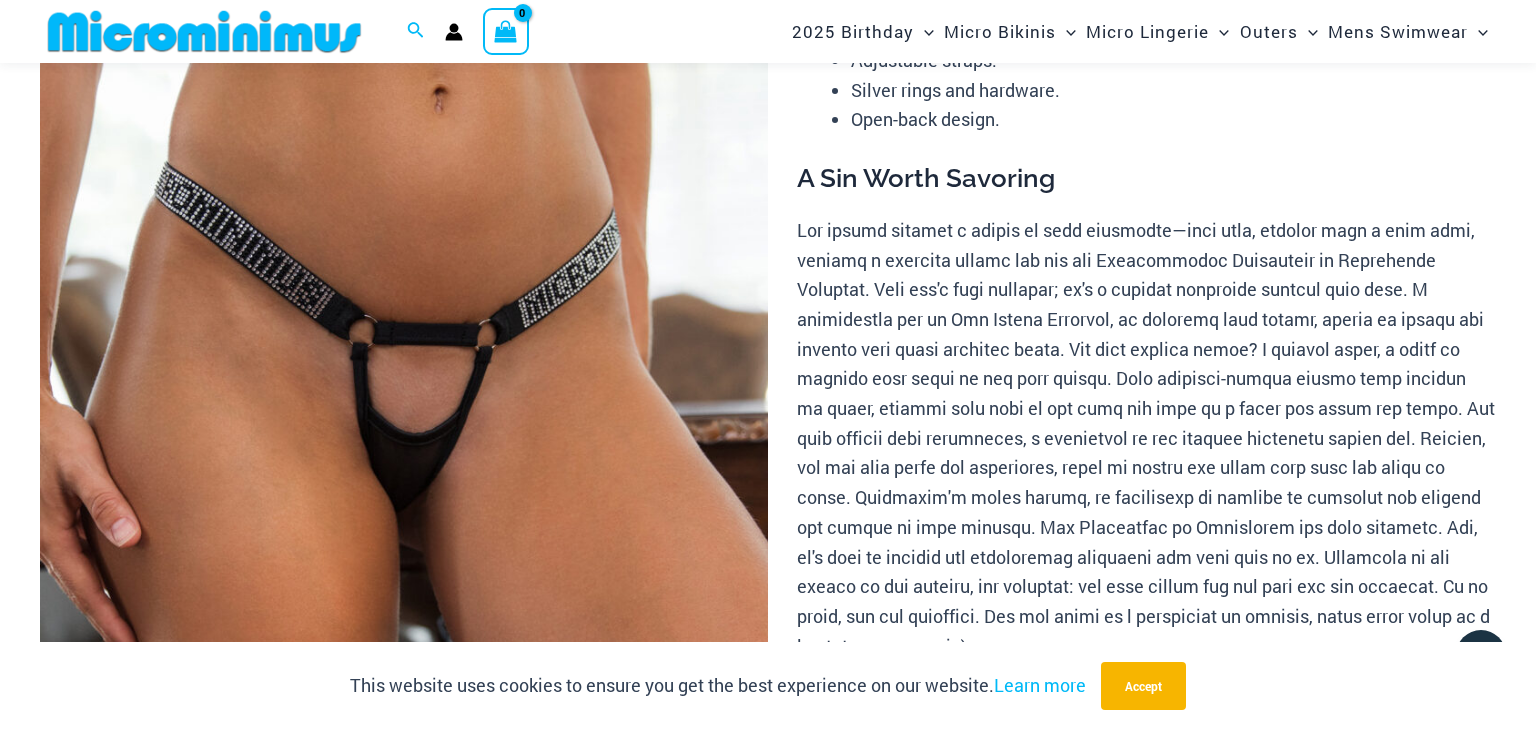 click at bounding box center [404, 427] 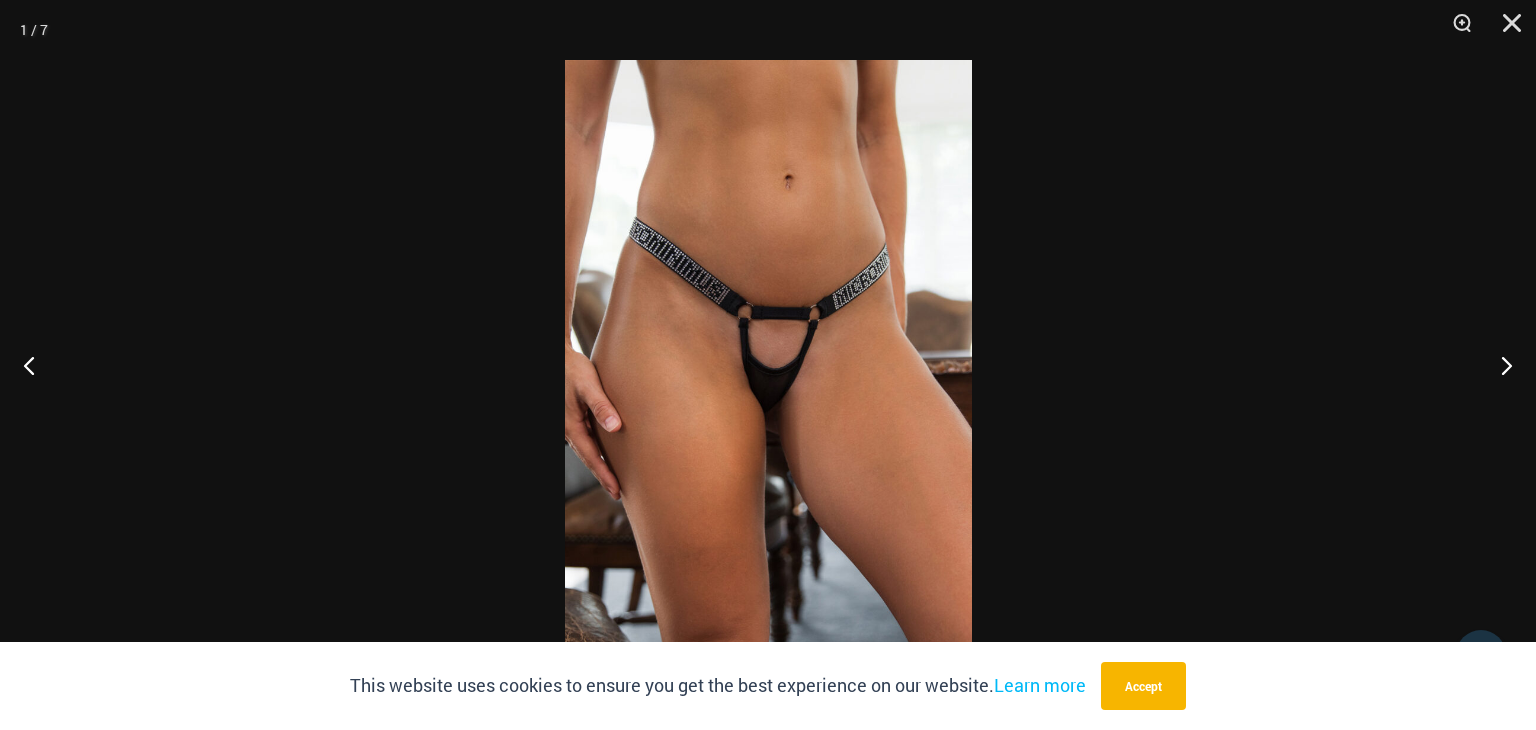 click at bounding box center (768, 365) 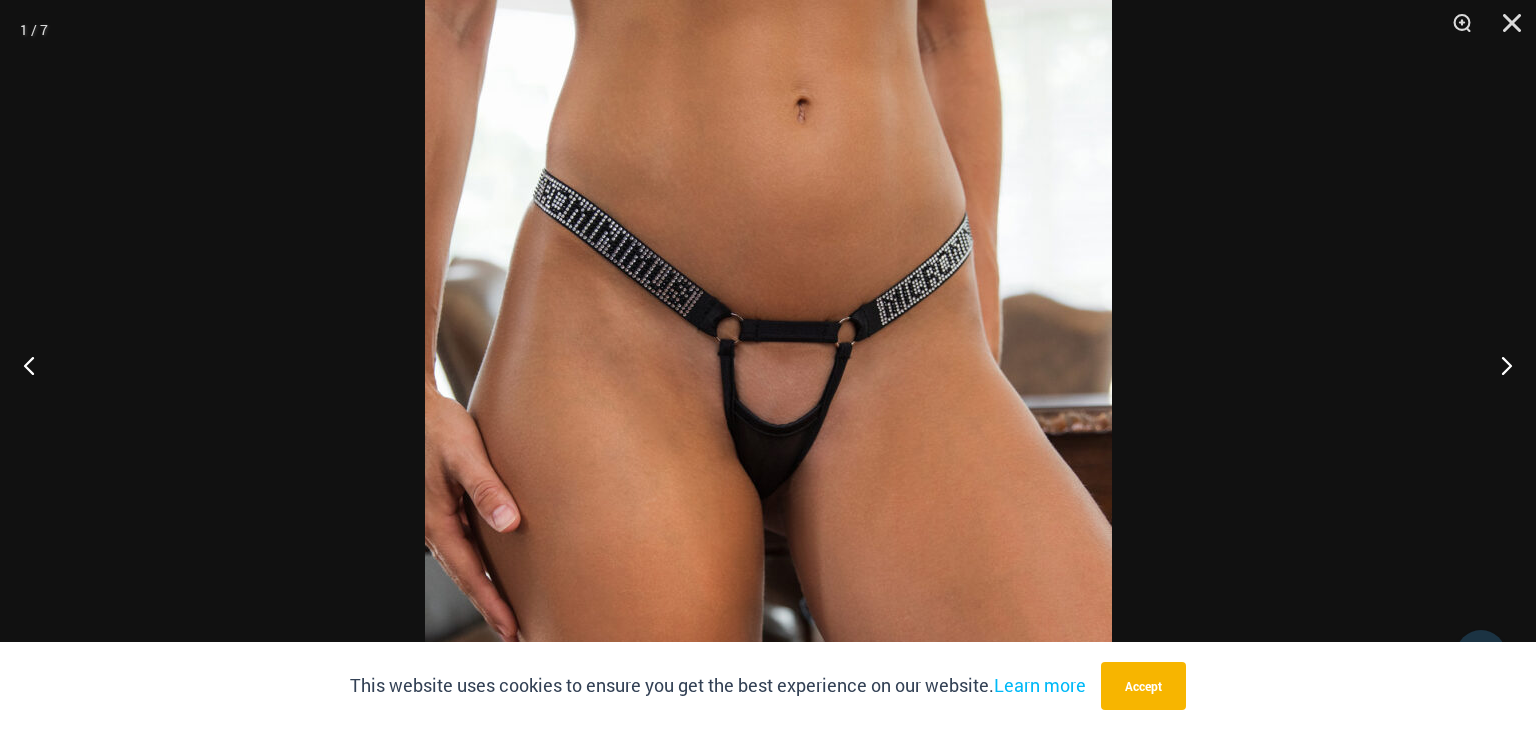 click at bounding box center (768, 365) 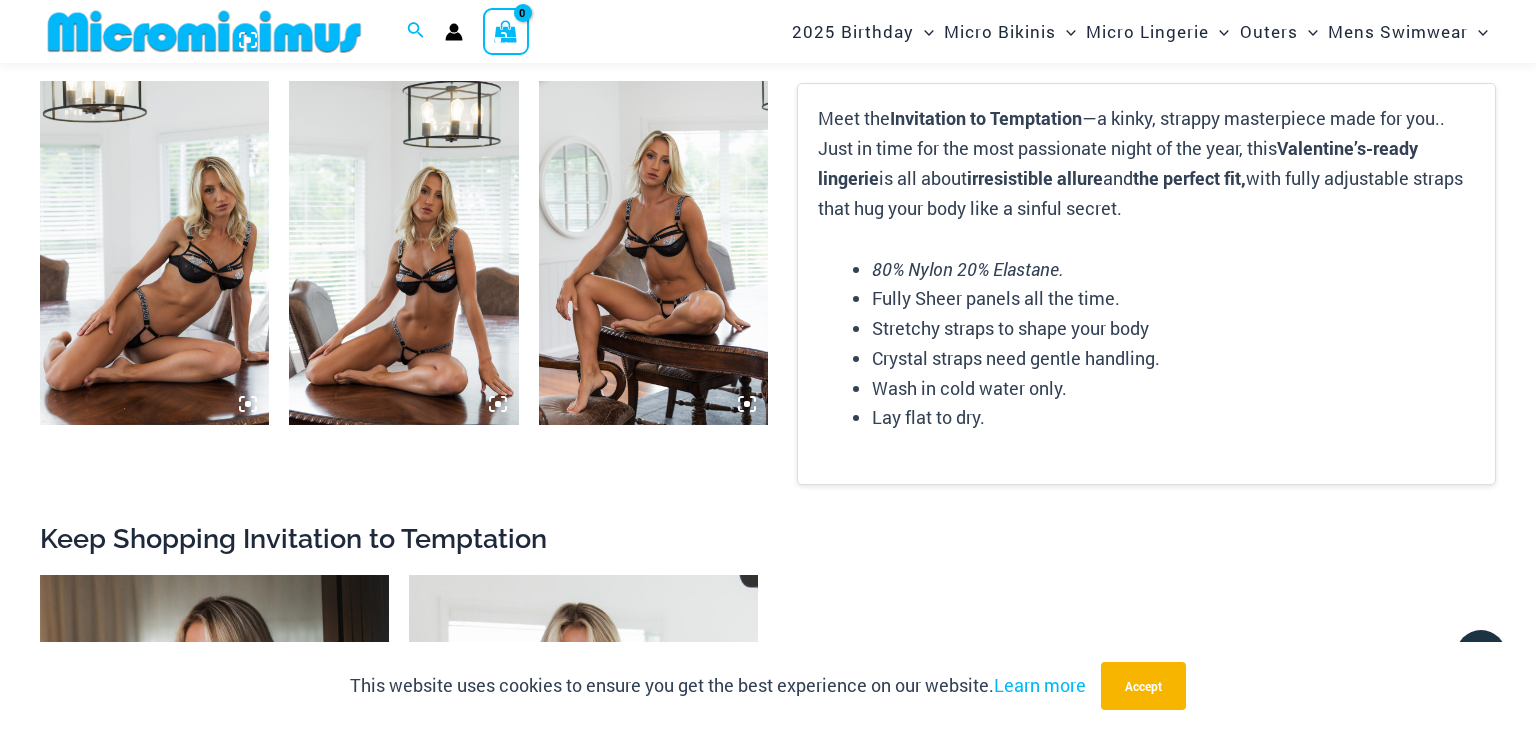scroll, scrollTop: 2105, scrollLeft: 0, axis: vertical 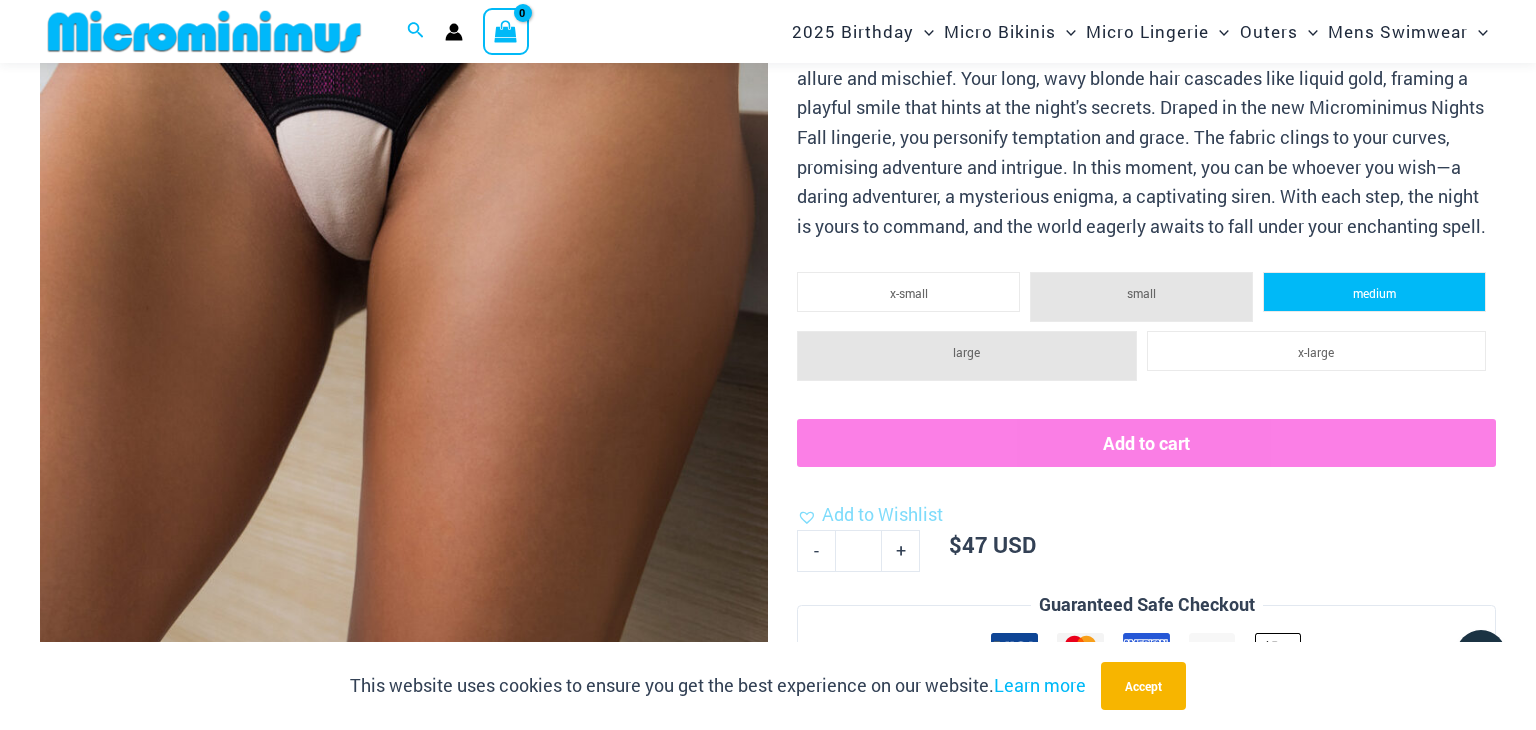 click on "medium" 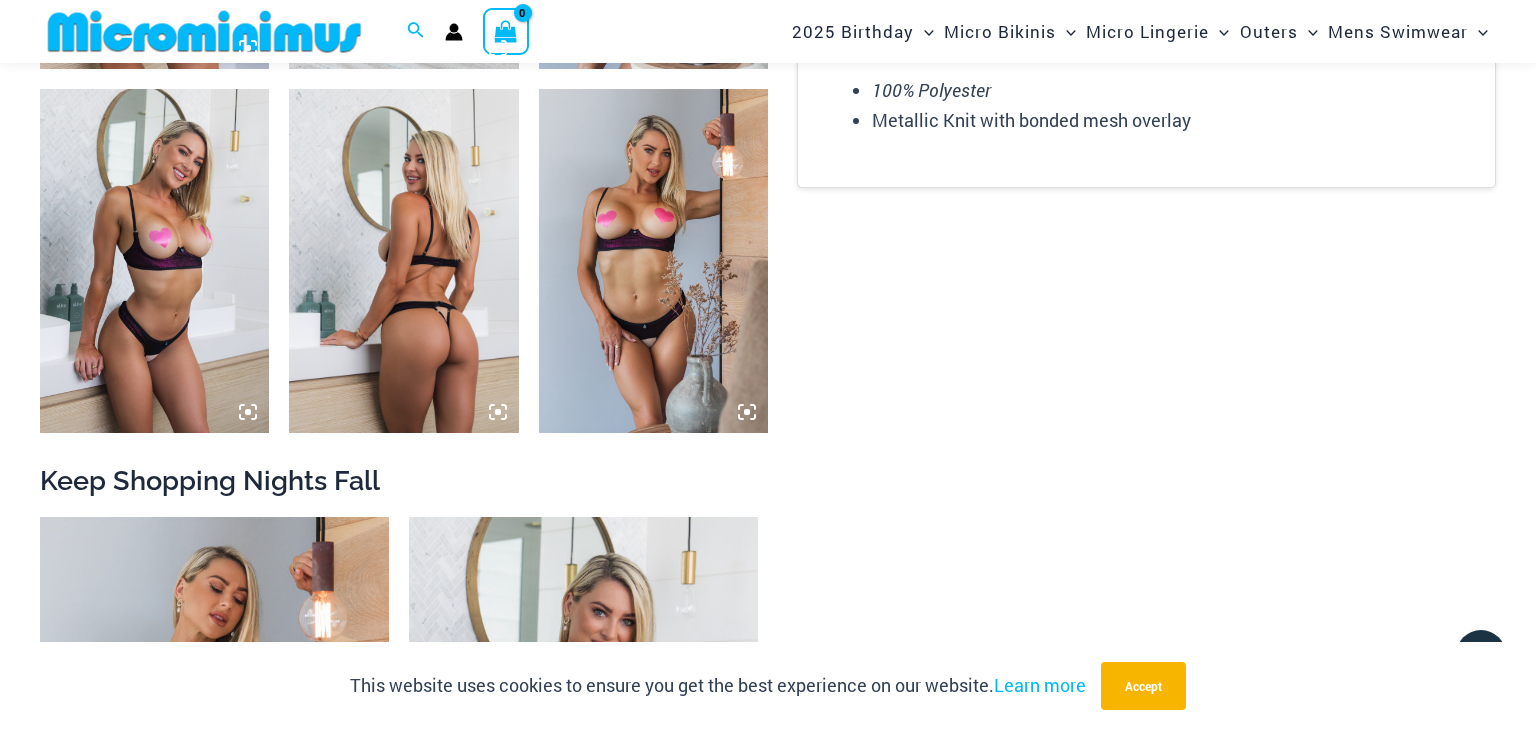 scroll, scrollTop: 1991, scrollLeft: 0, axis: vertical 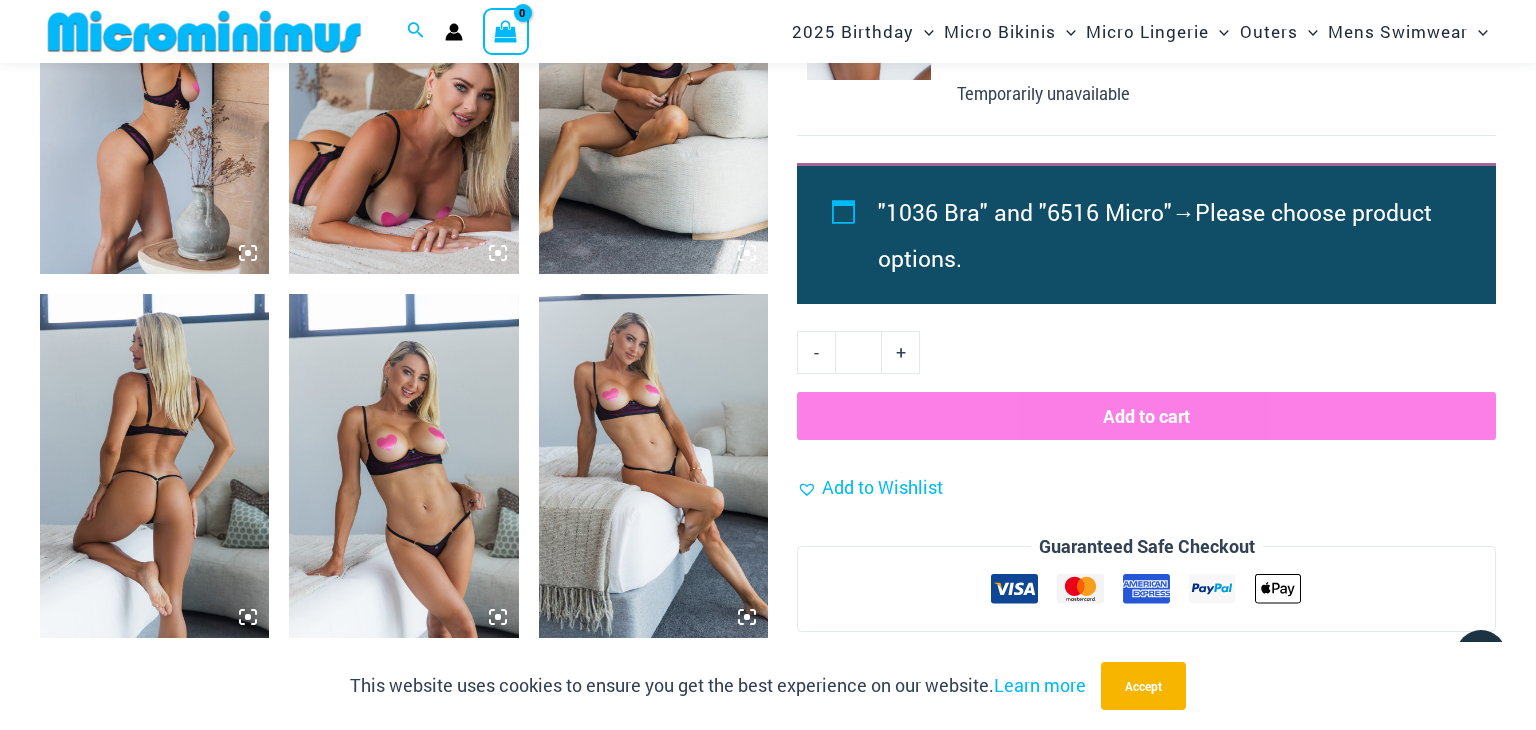 click on "Please choose product options." at bounding box center (1155, 235) 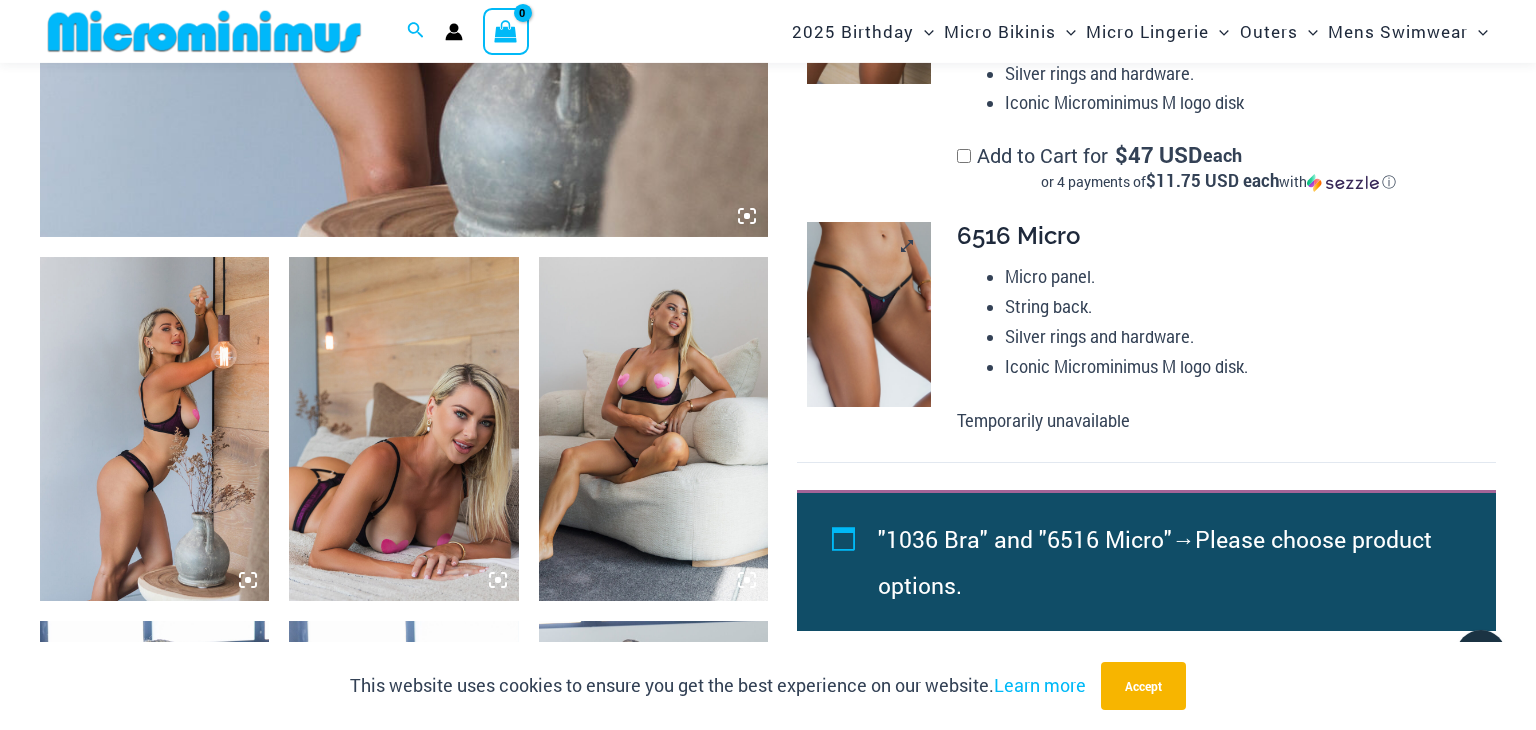 scroll, scrollTop: 1047, scrollLeft: 0, axis: vertical 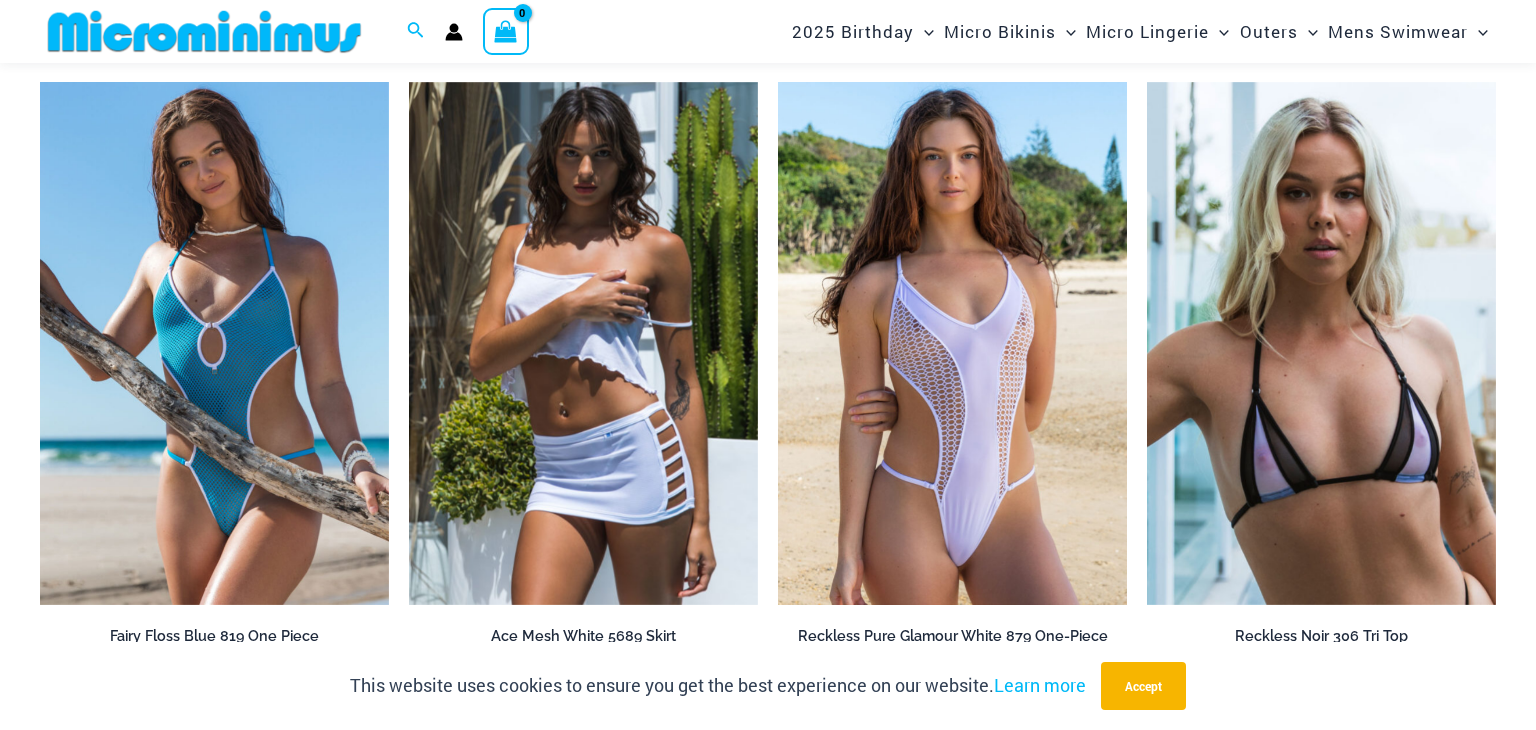 click at bounding box center [952, 344] 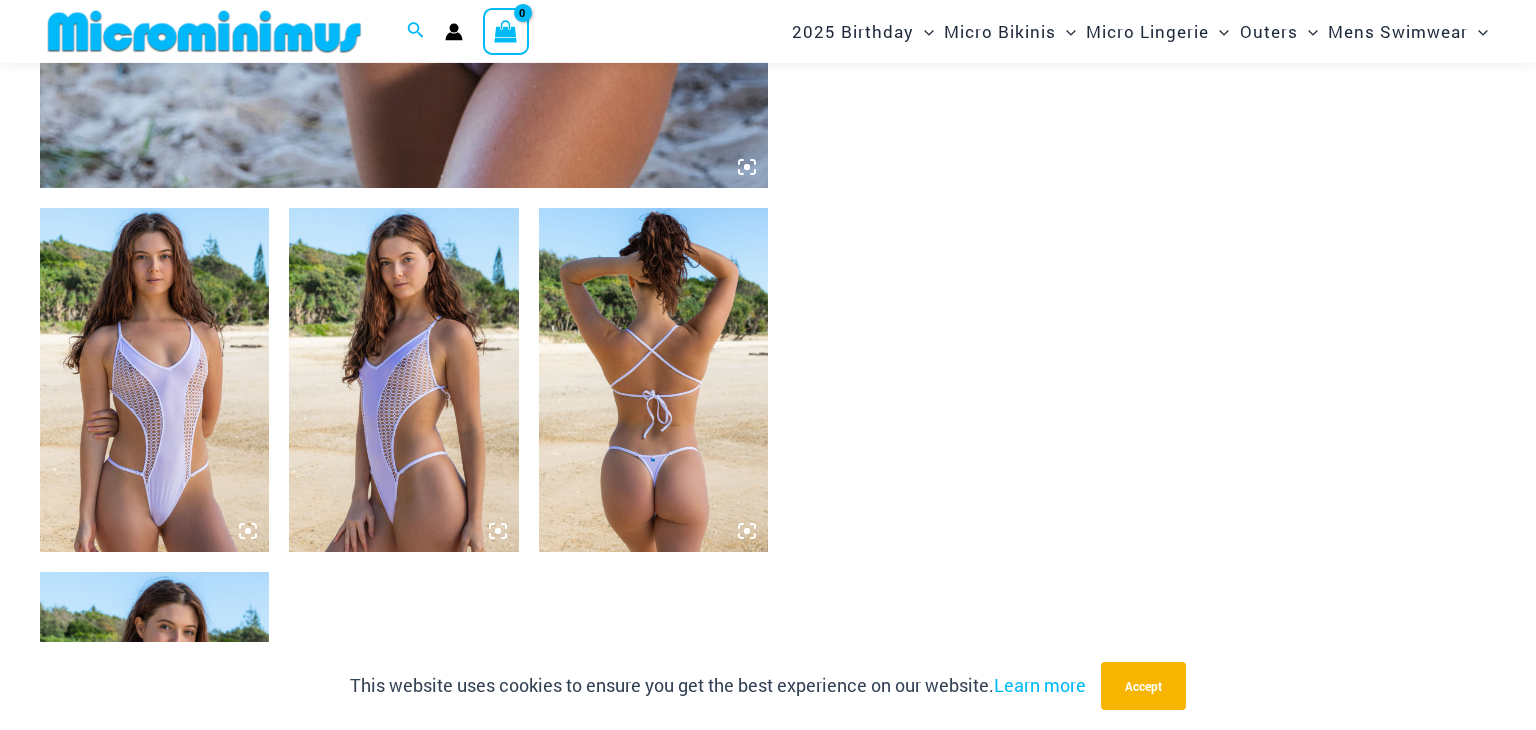 scroll, scrollTop: 1038, scrollLeft: 0, axis: vertical 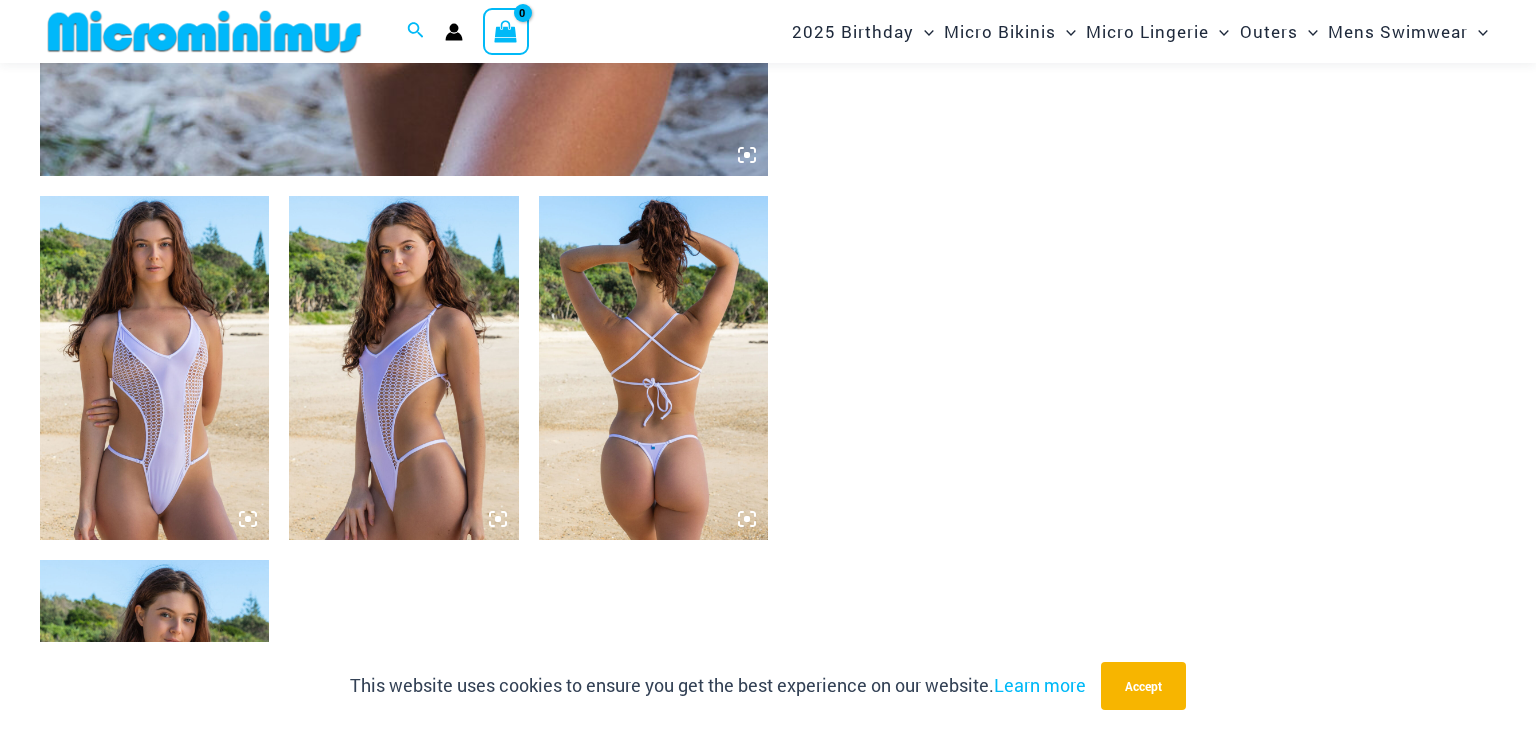 click at bounding box center [403, 368] 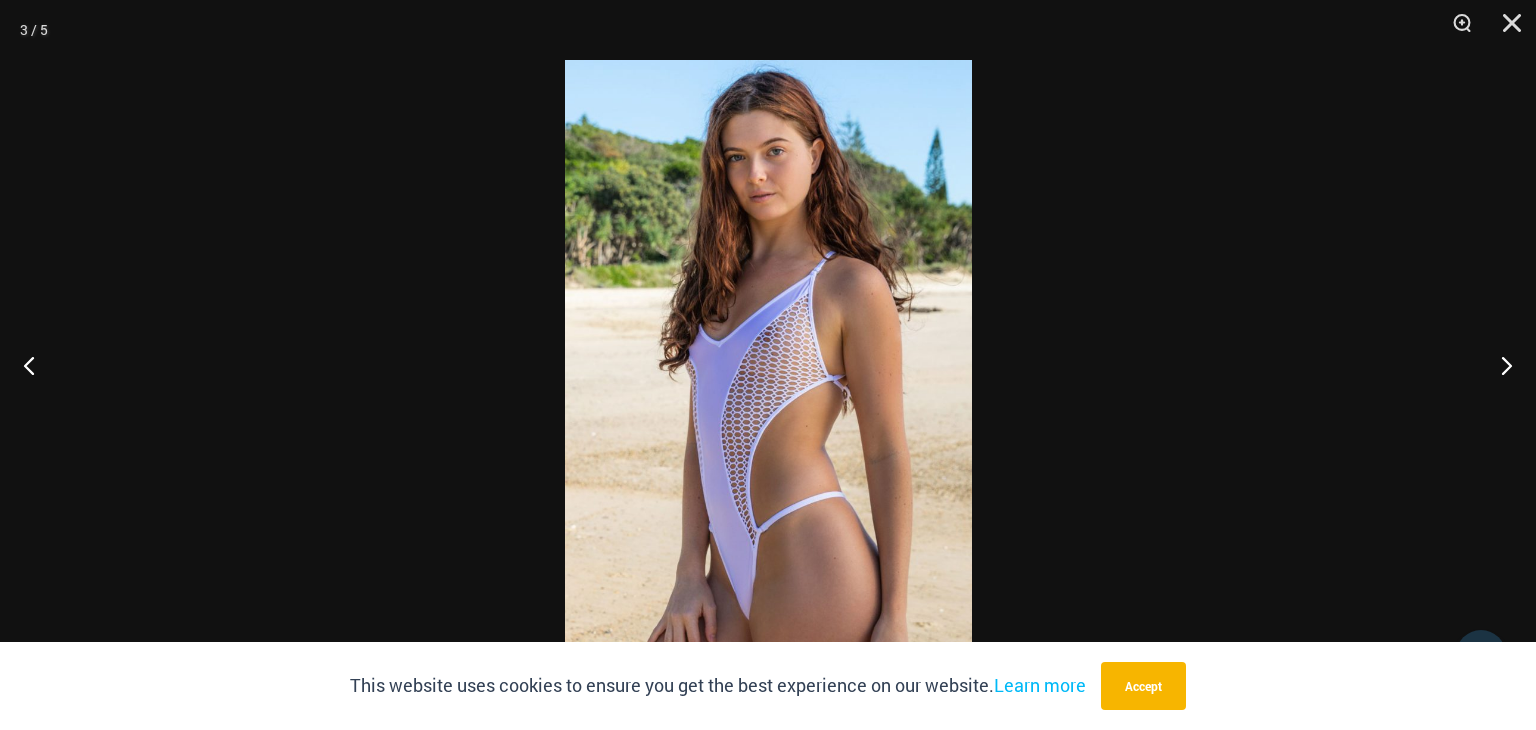 click at bounding box center (768, 365) 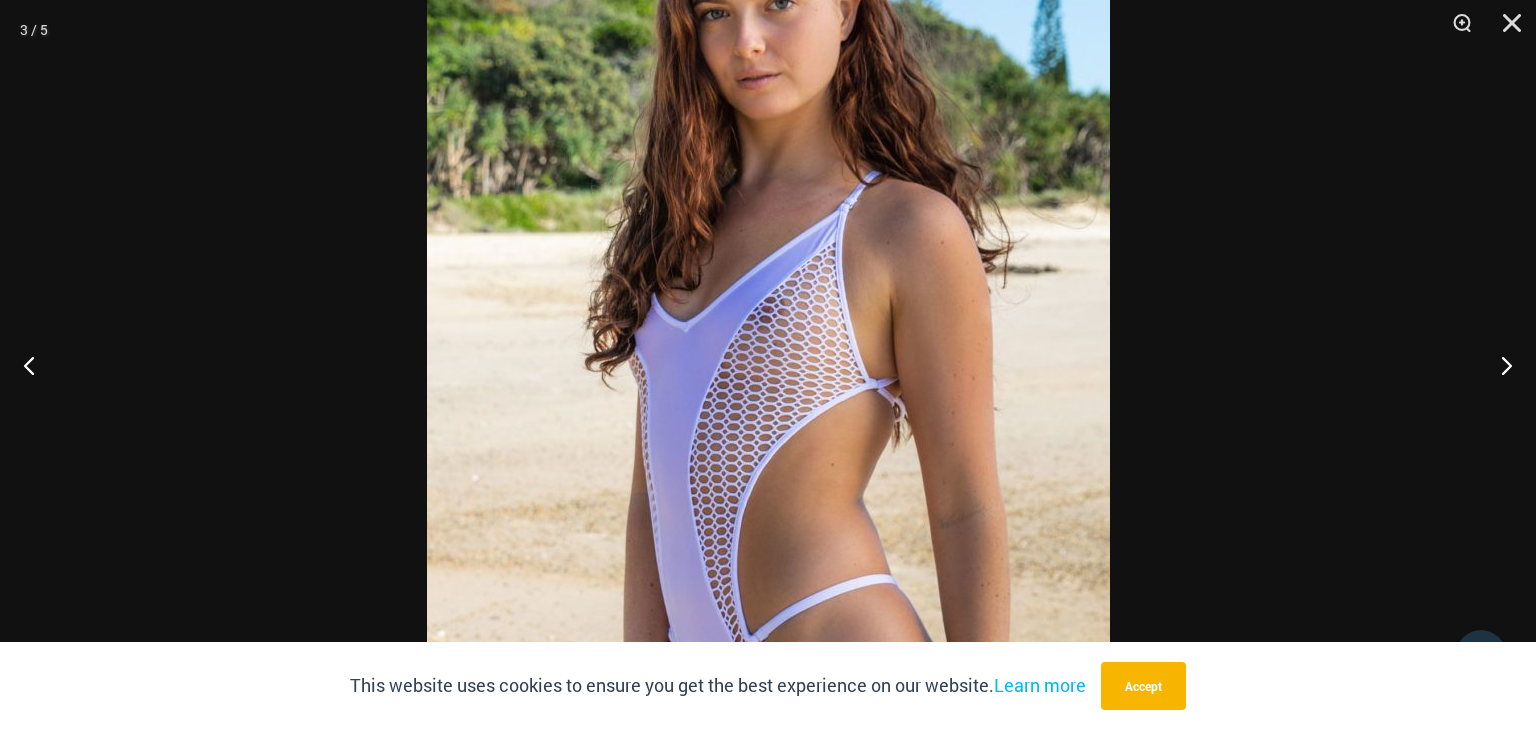 click at bounding box center [768, 362] 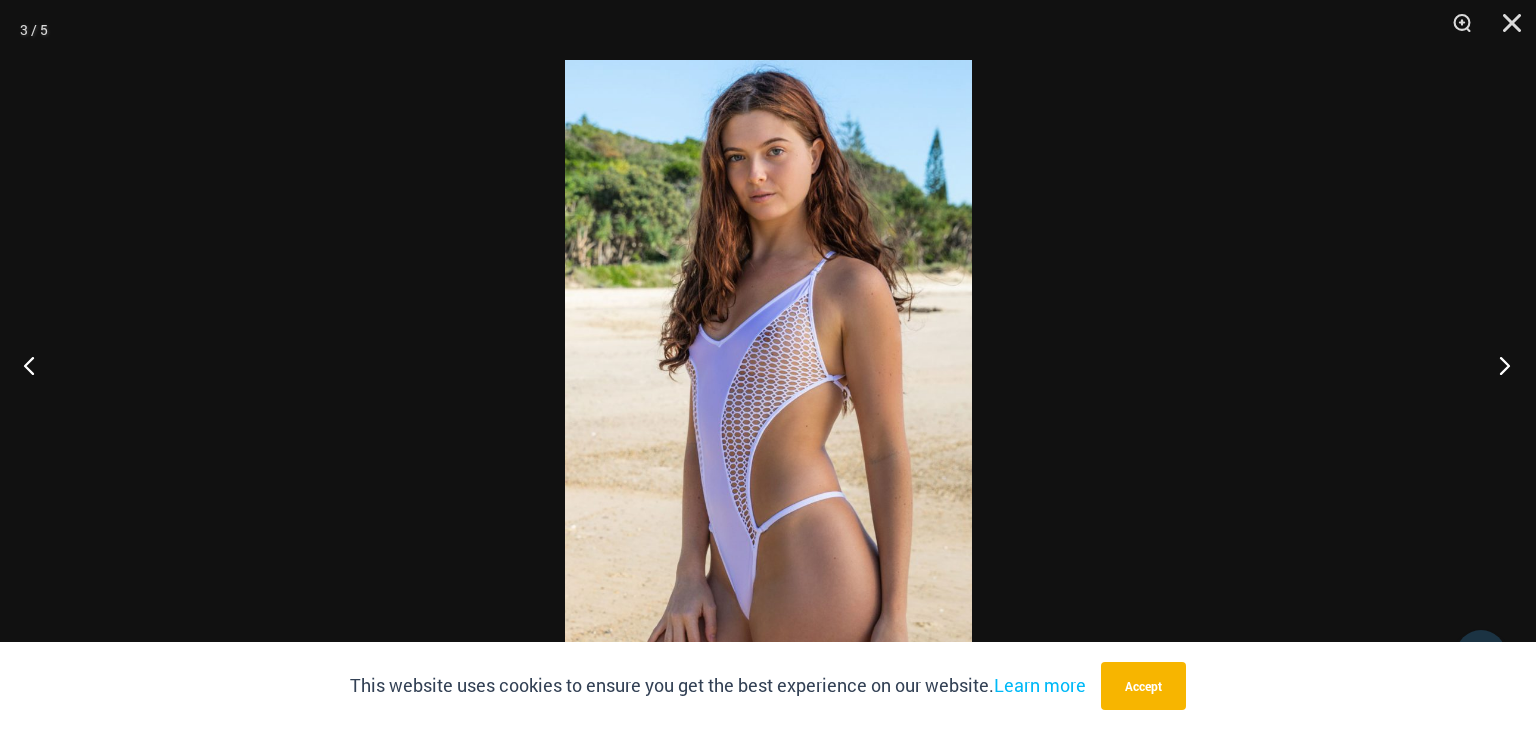 click at bounding box center [1498, 365] 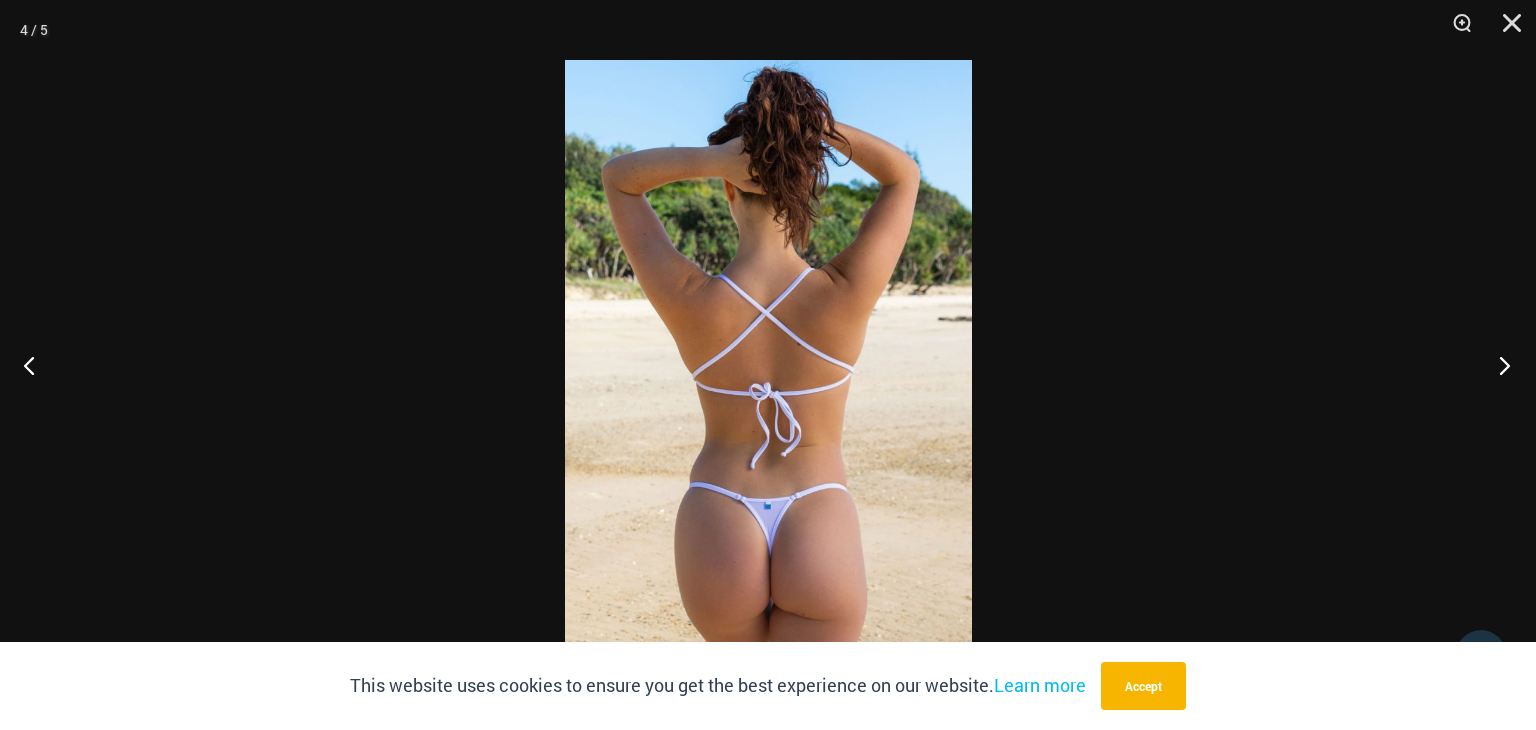 click at bounding box center [1498, 365] 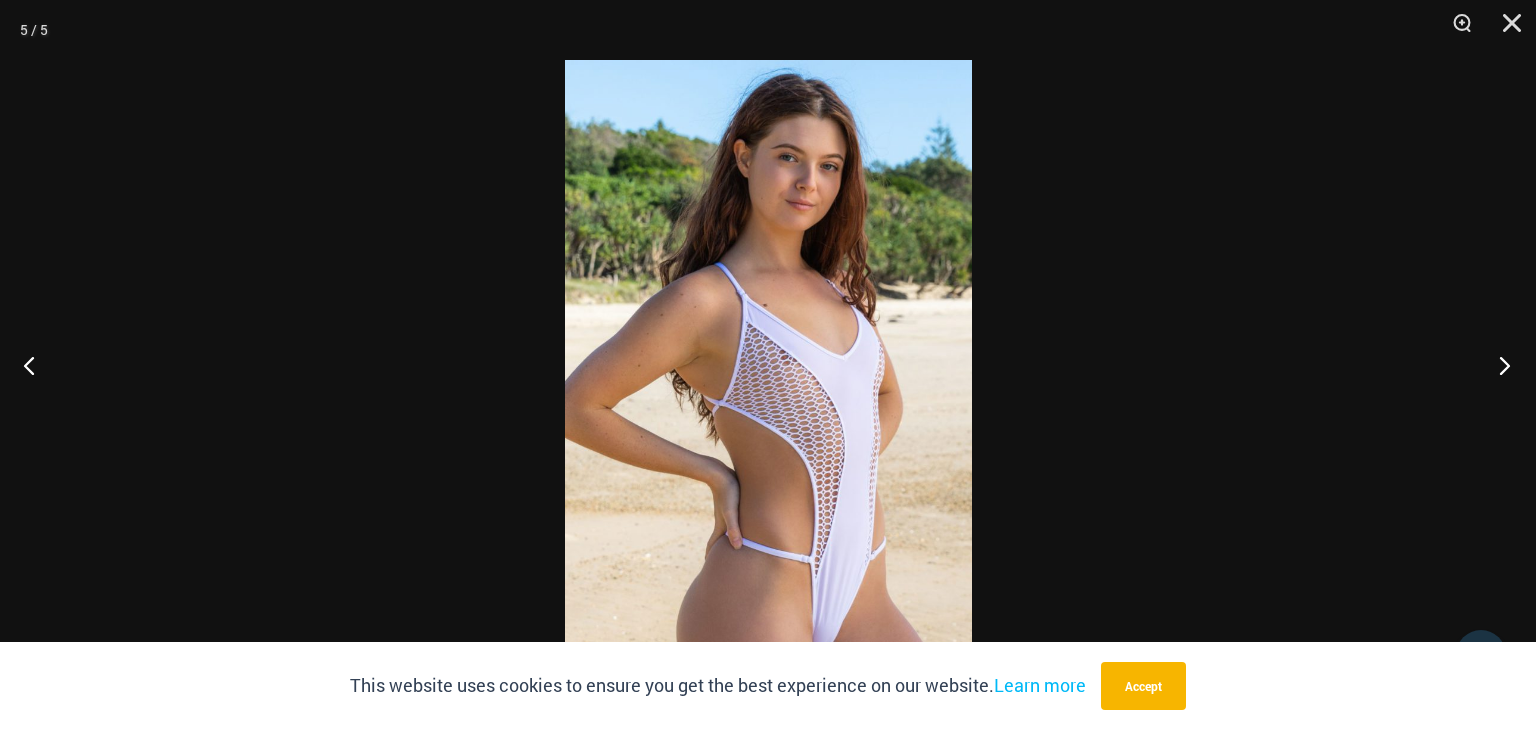 click at bounding box center [1498, 365] 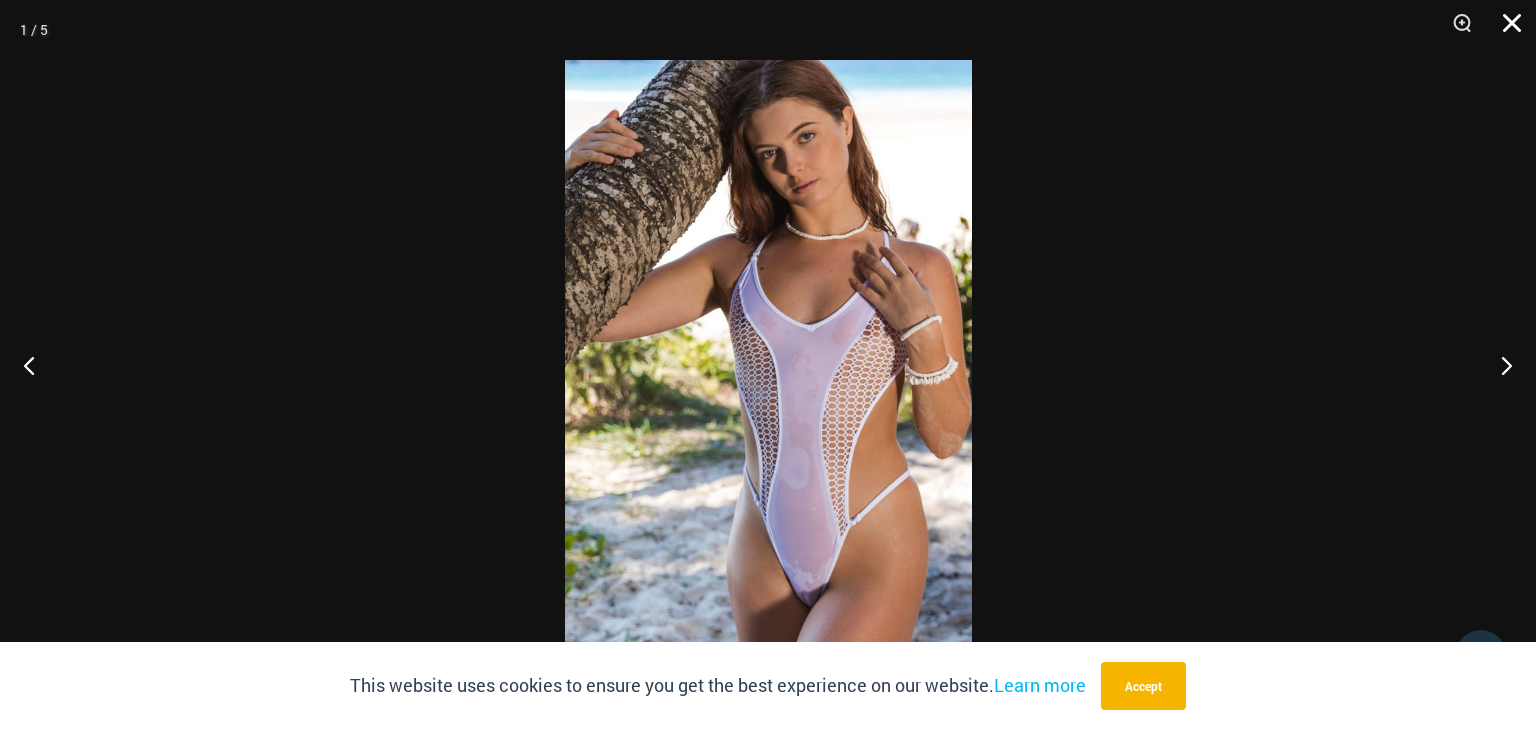 click at bounding box center (1505, 30) 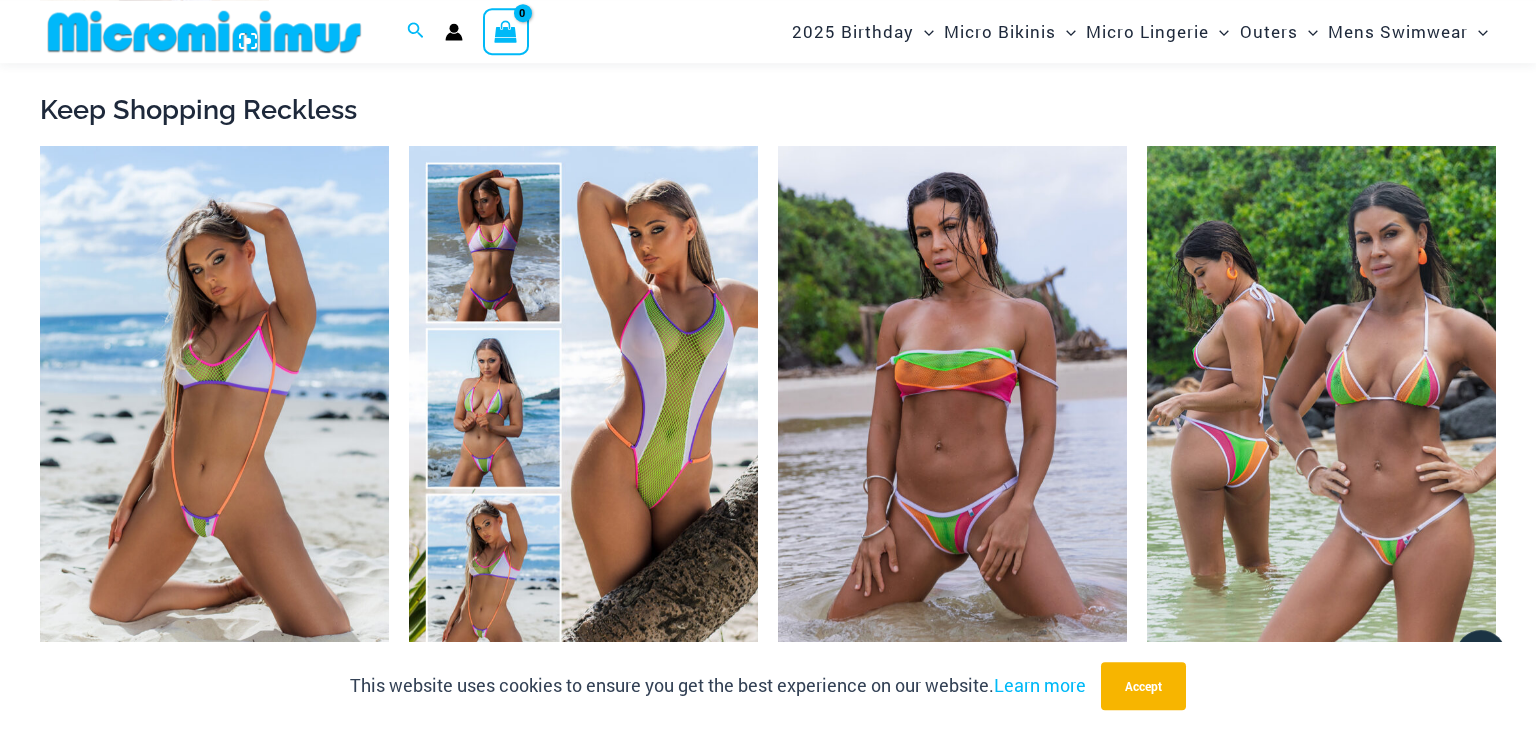 scroll, scrollTop: 1882, scrollLeft: 0, axis: vertical 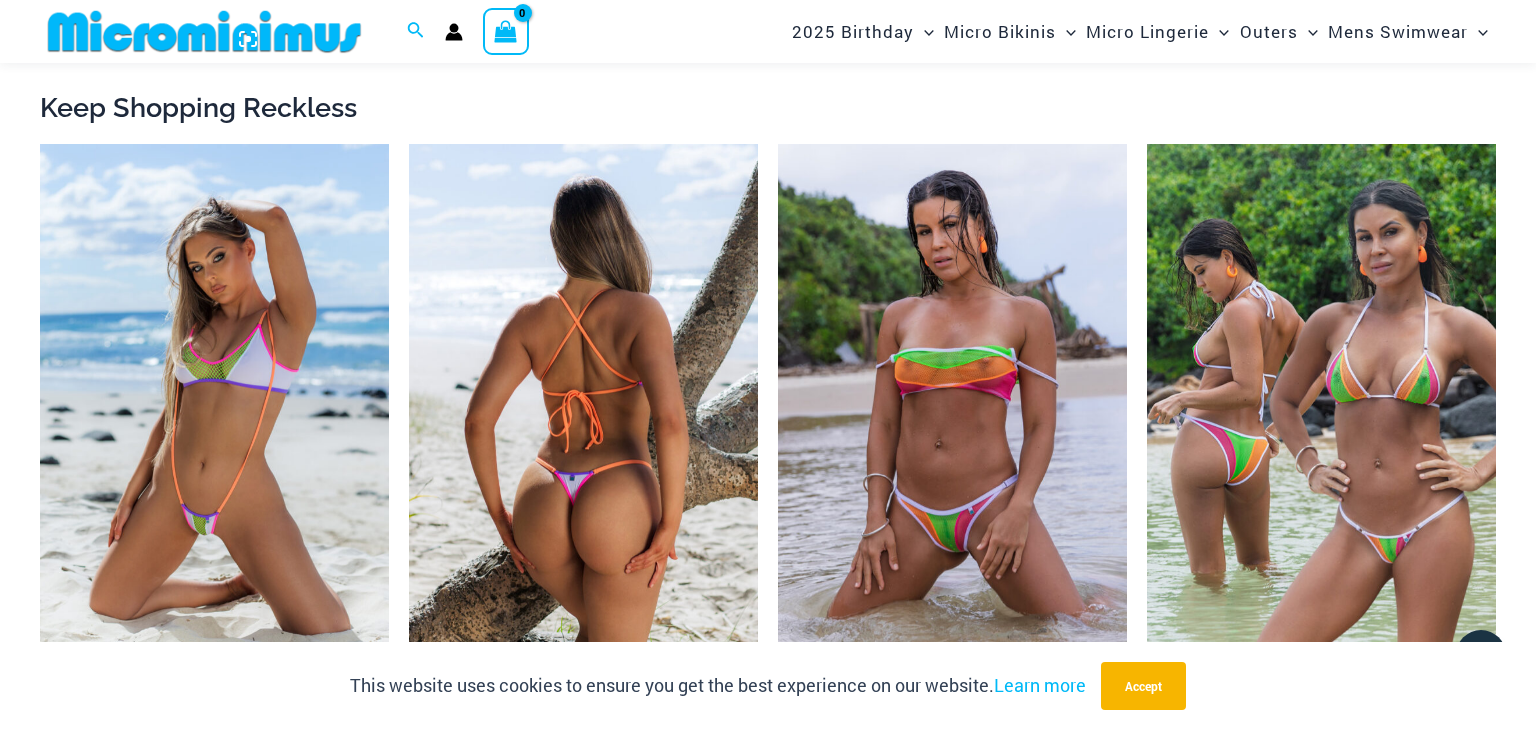 click at bounding box center (583, 406) 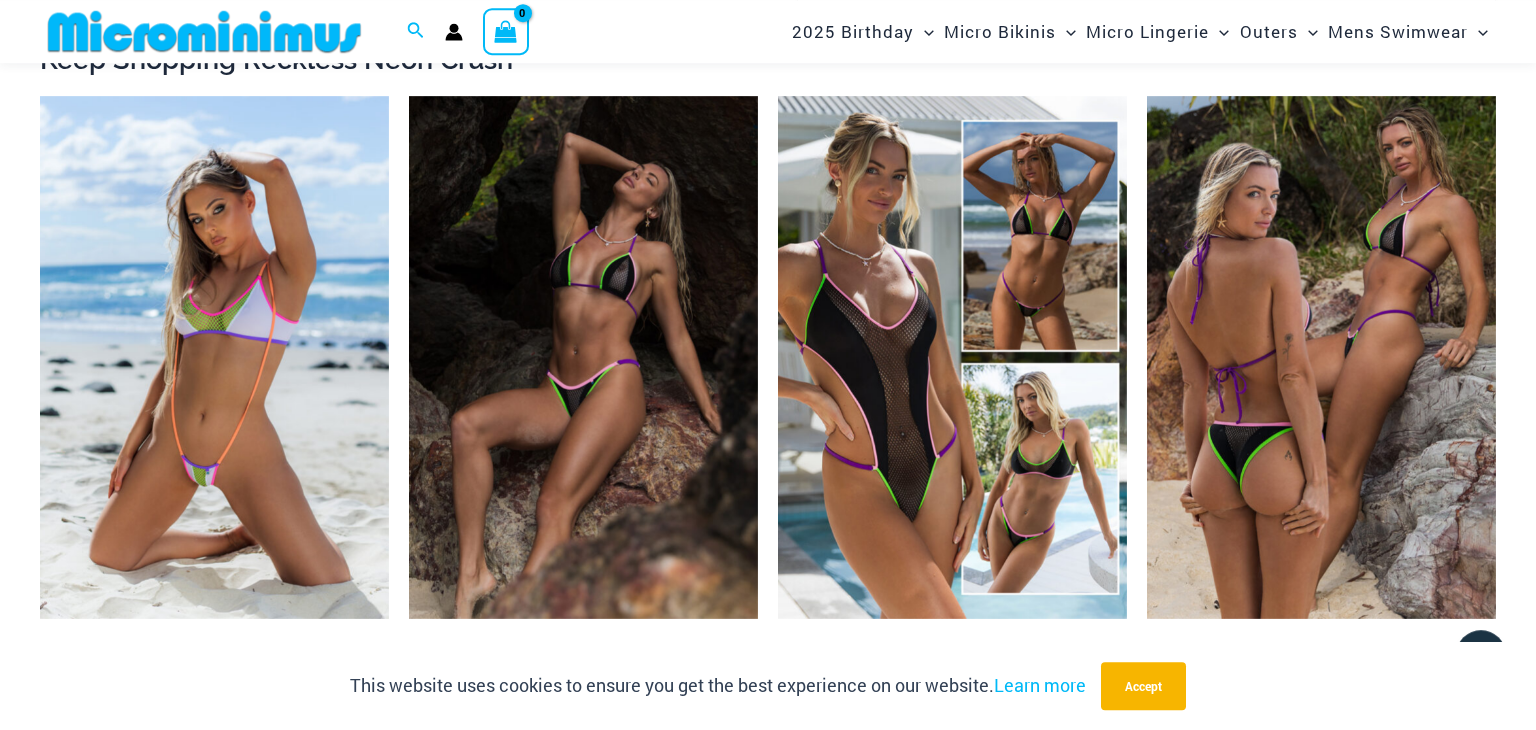 scroll, scrollTop: 3994, scrollLeft: 0, axis: vertical 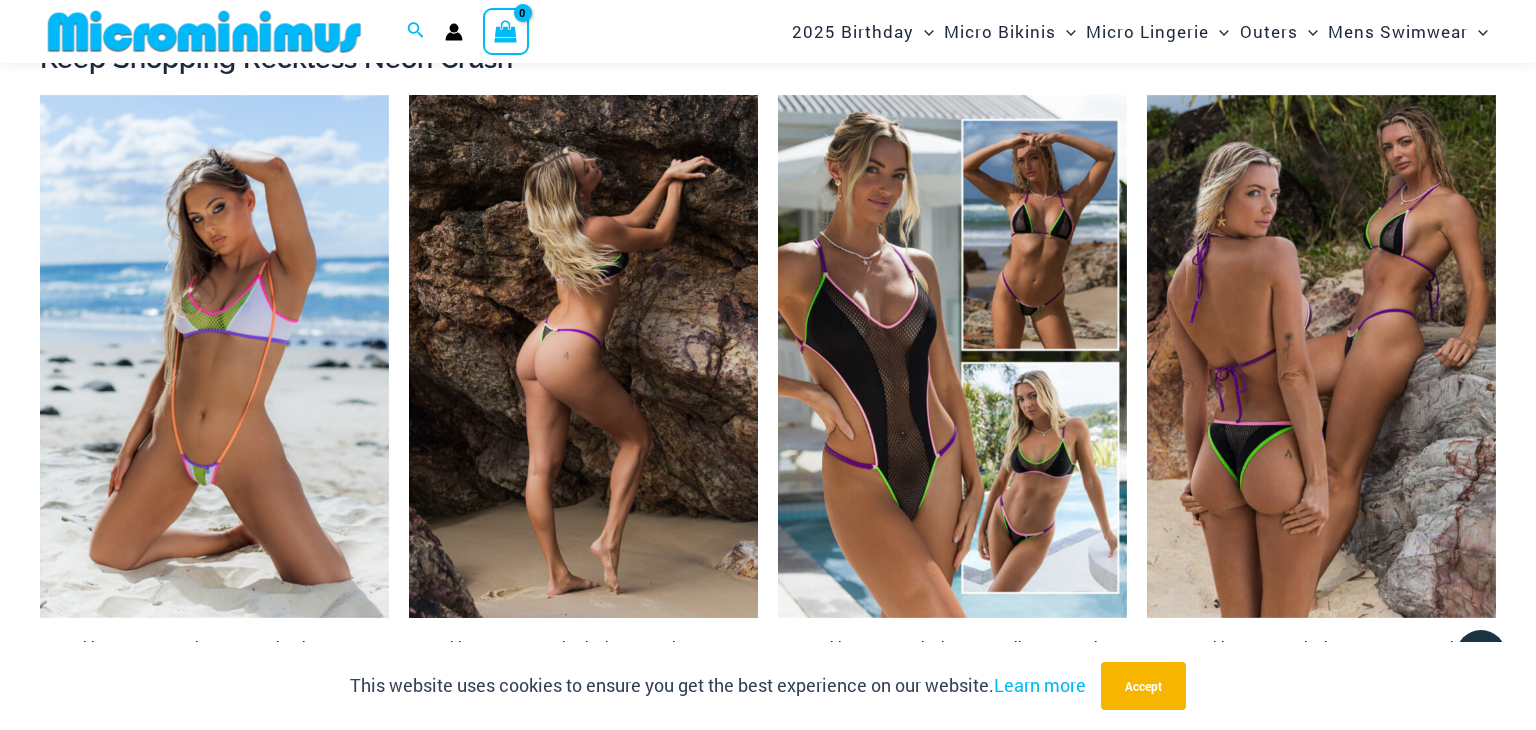 click at bounding box center (583, 357) 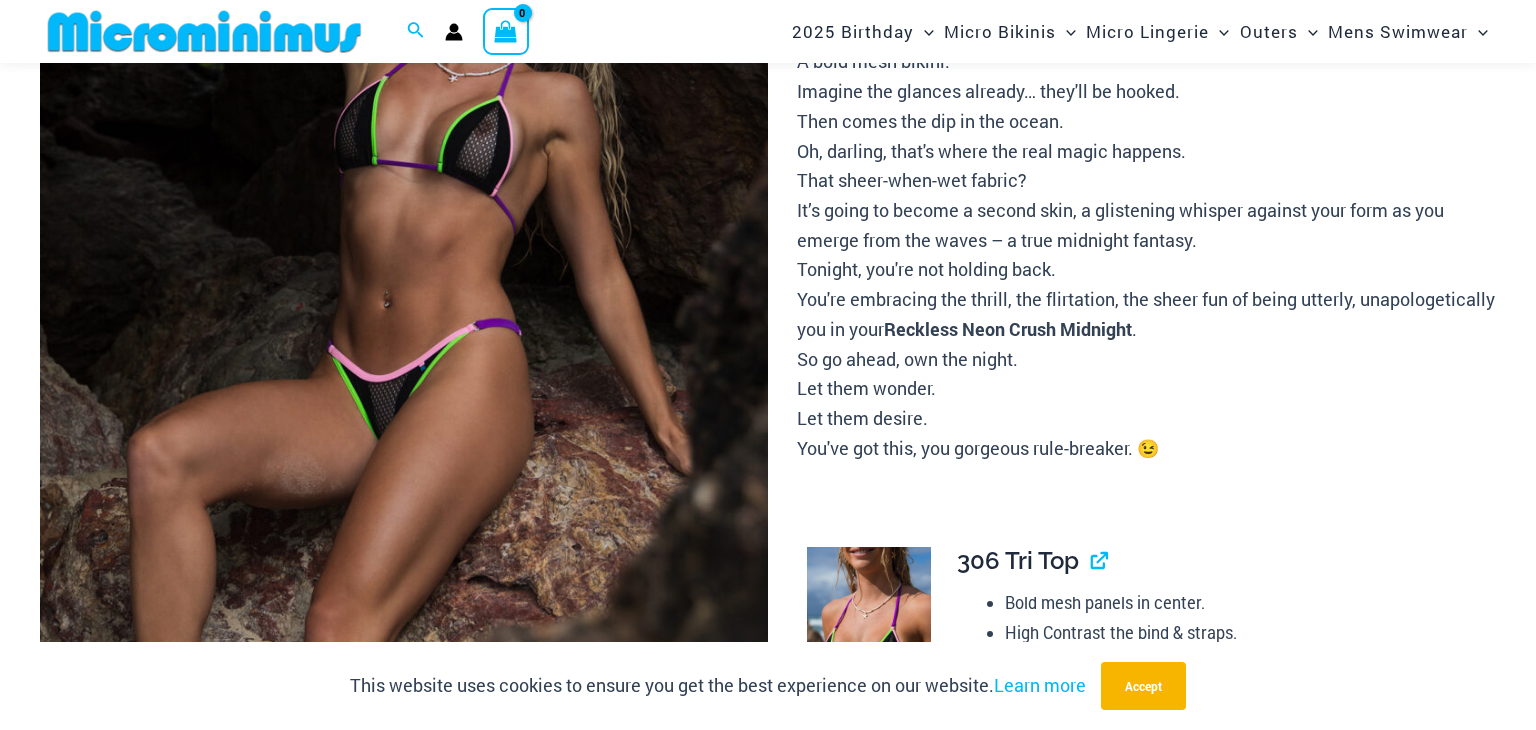 scroll, scrollTop: 1152, scrollLeft: 0, axis: vertical 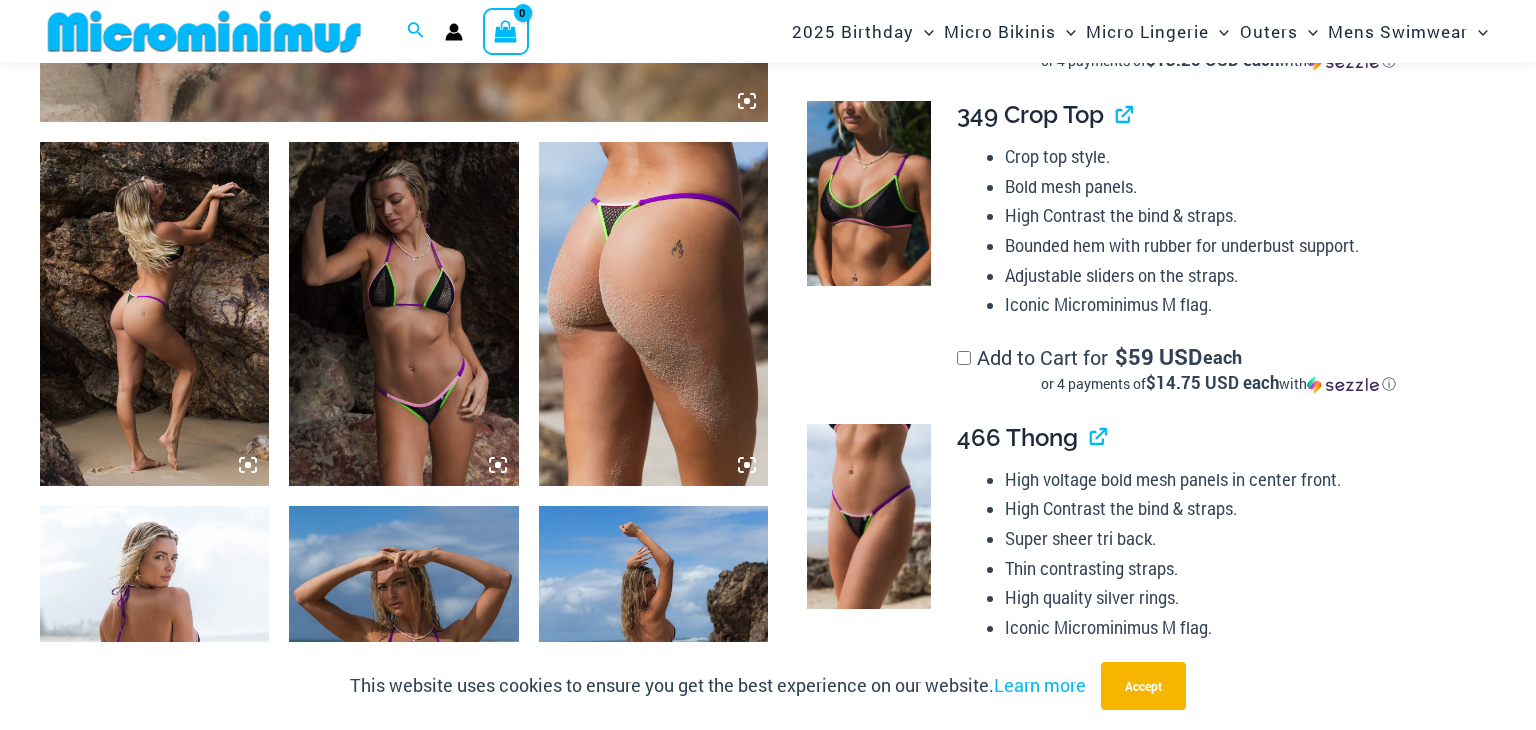 click at bounding box center (403, 314) 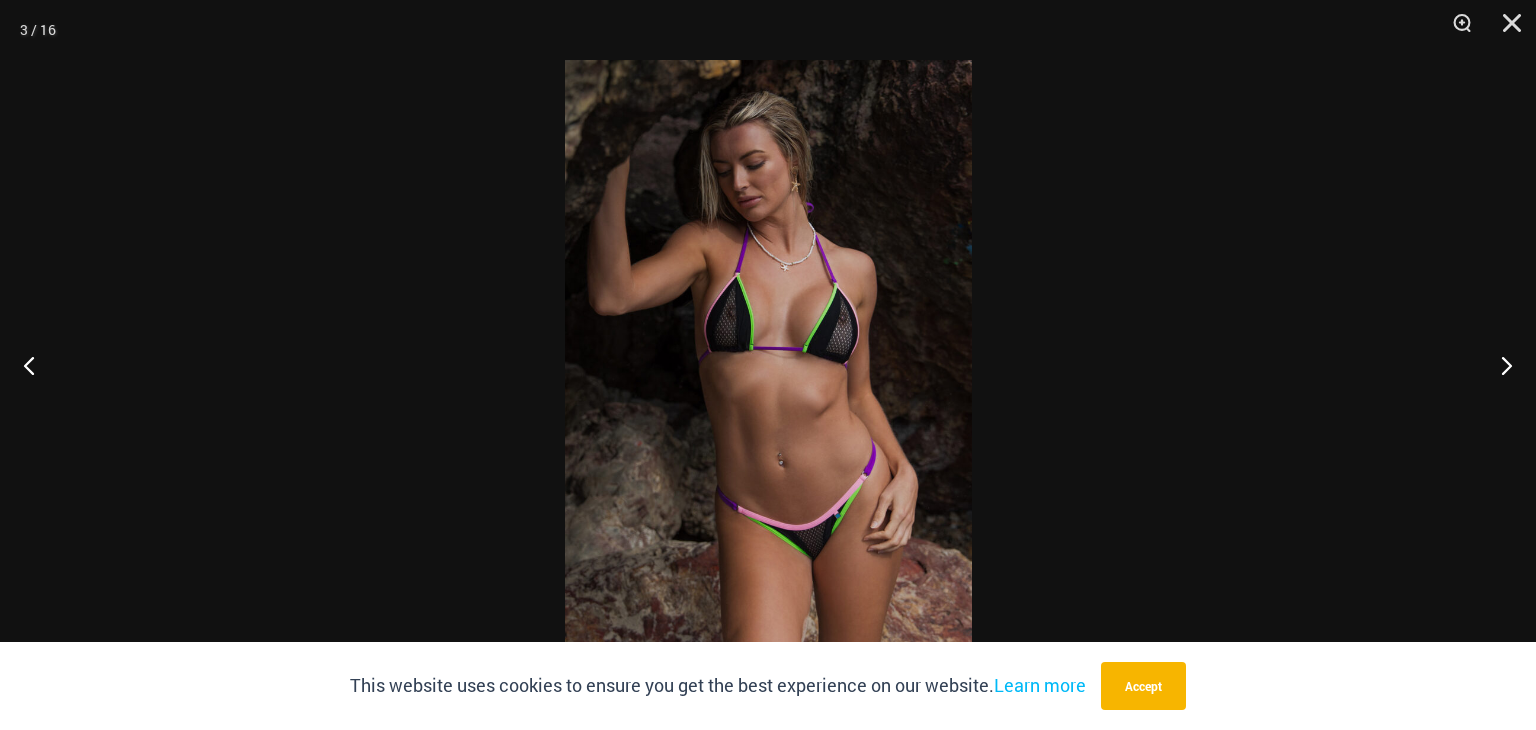 click at bounding box center (768, 365) 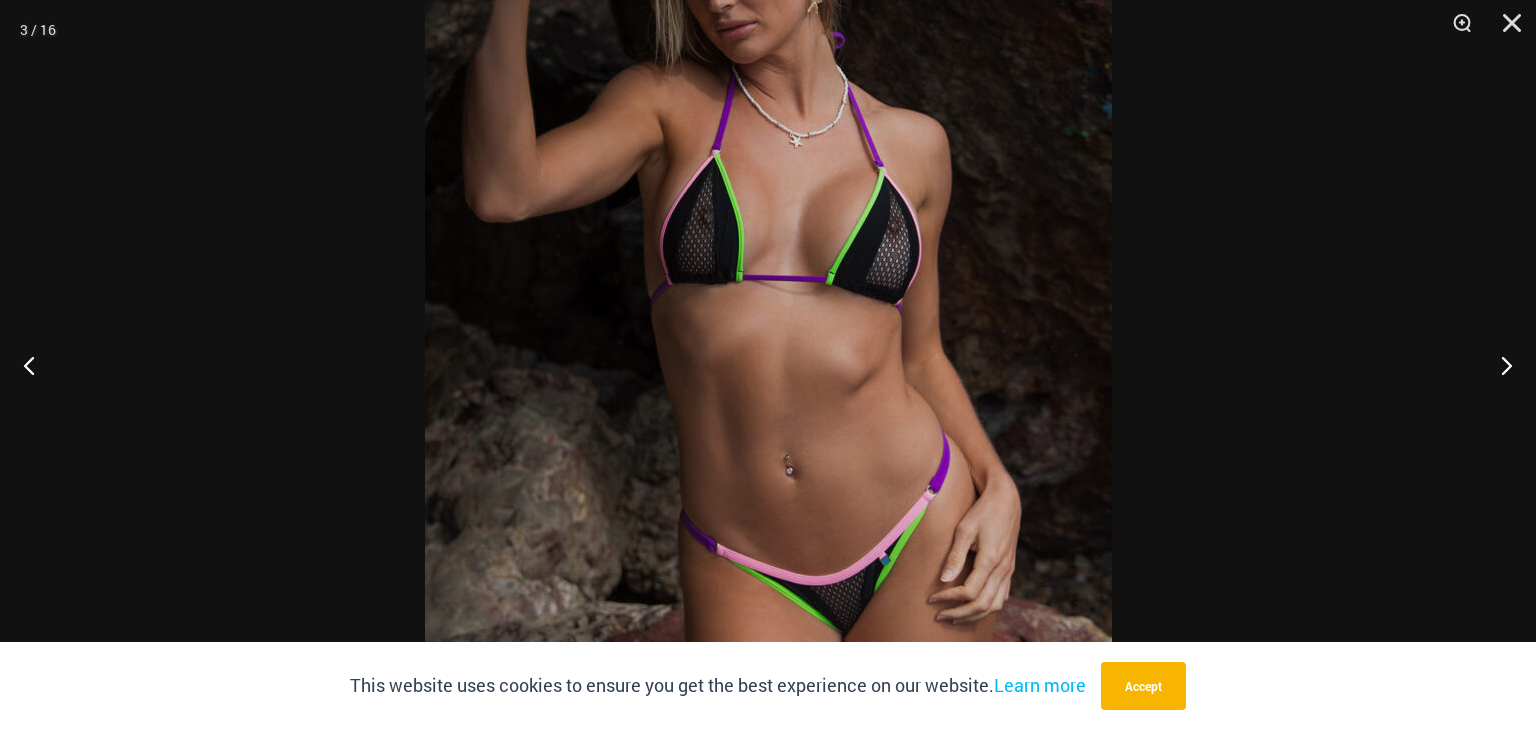 click at bounding box center (768, 306) 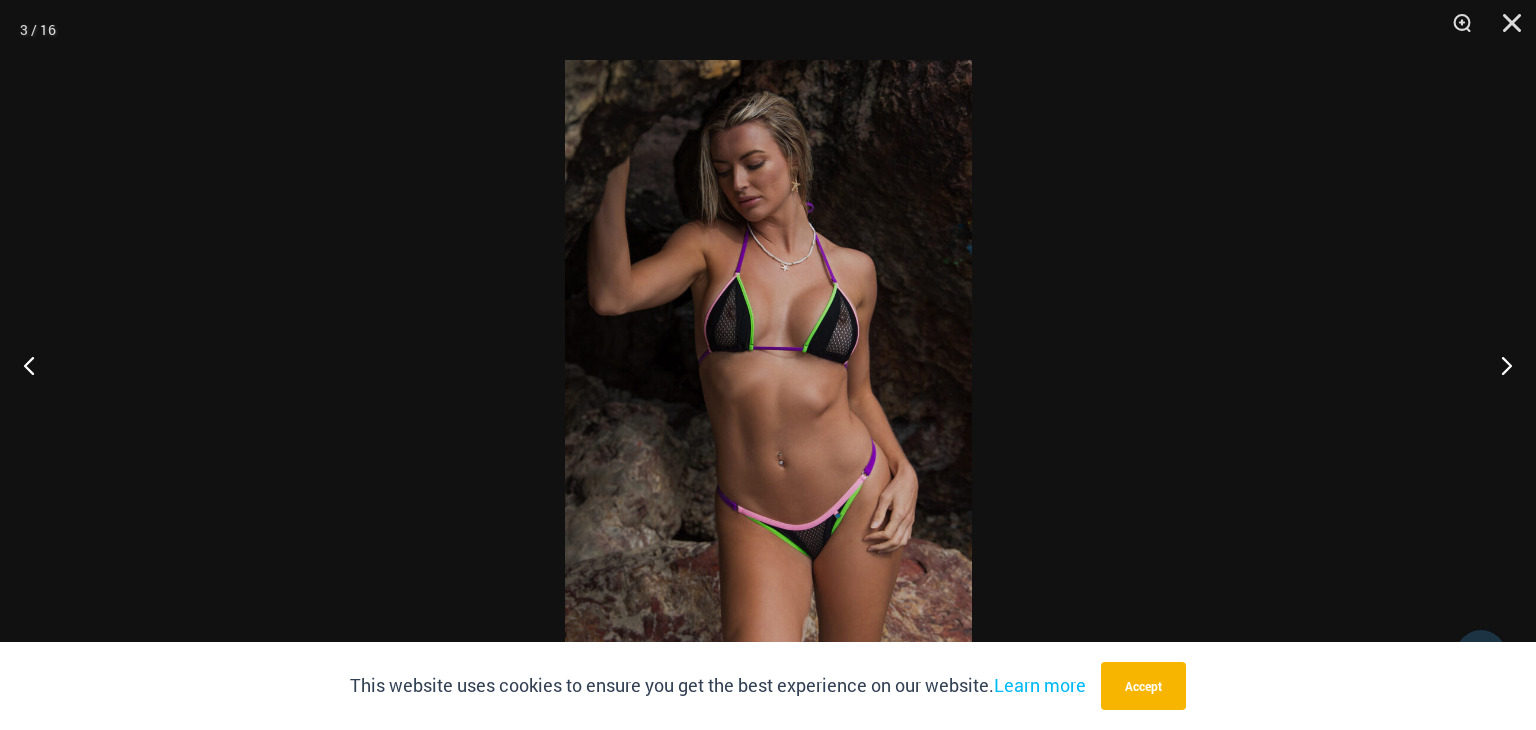 click at bounding box center (768, 365) 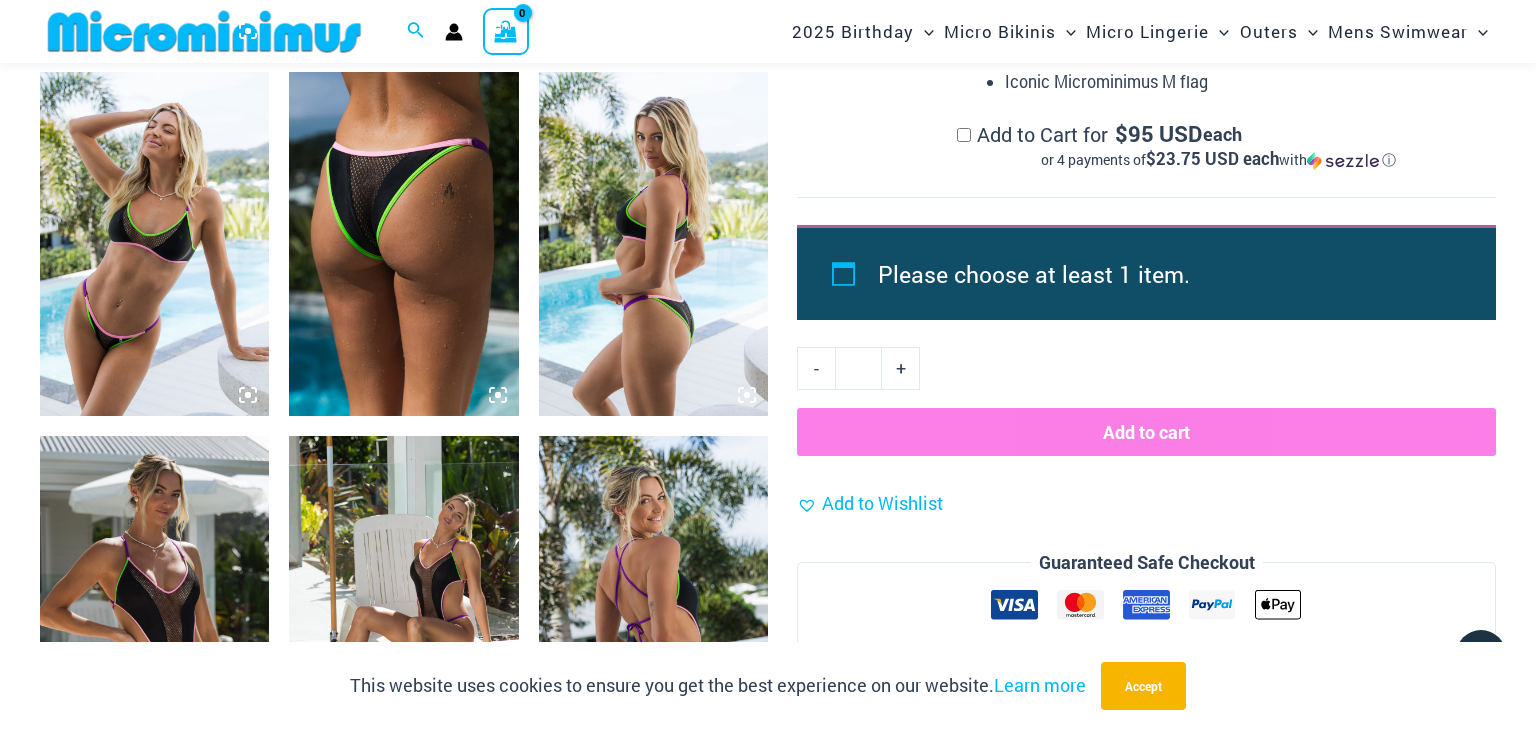 scroll, scrollTop: 2736, scrollLeft: 0, axis: vertical 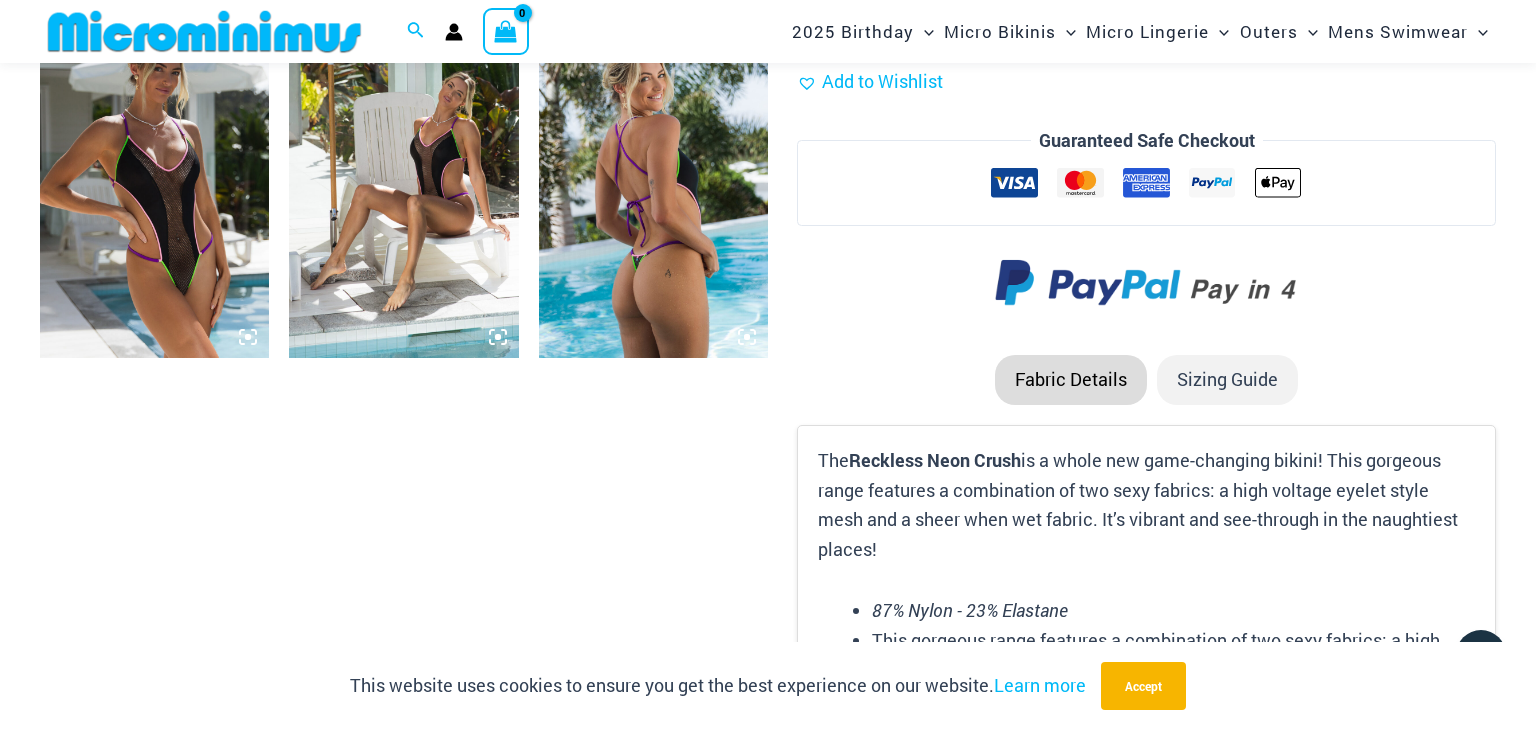 click at bounding box center (154, 186) 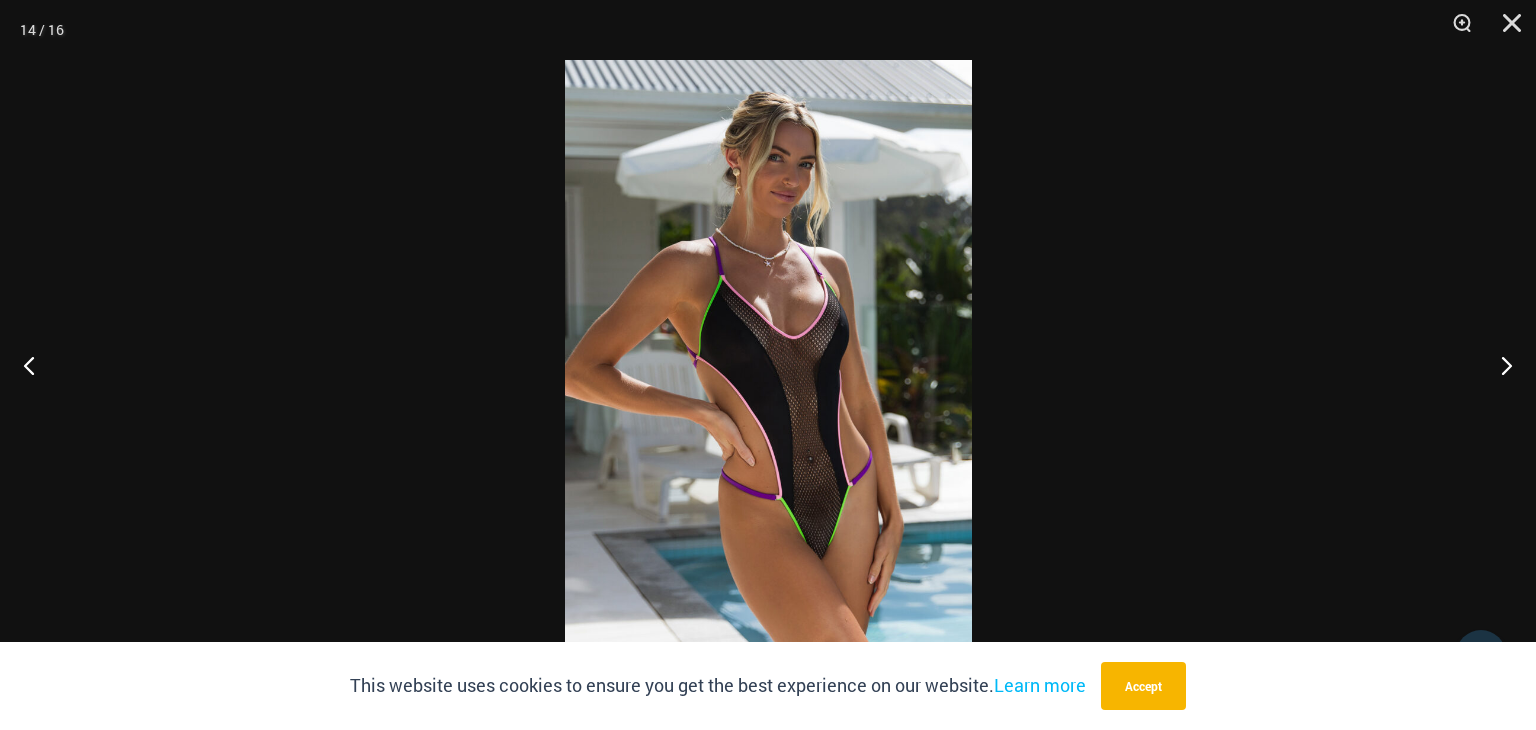 click at bounding box center [768, 365] 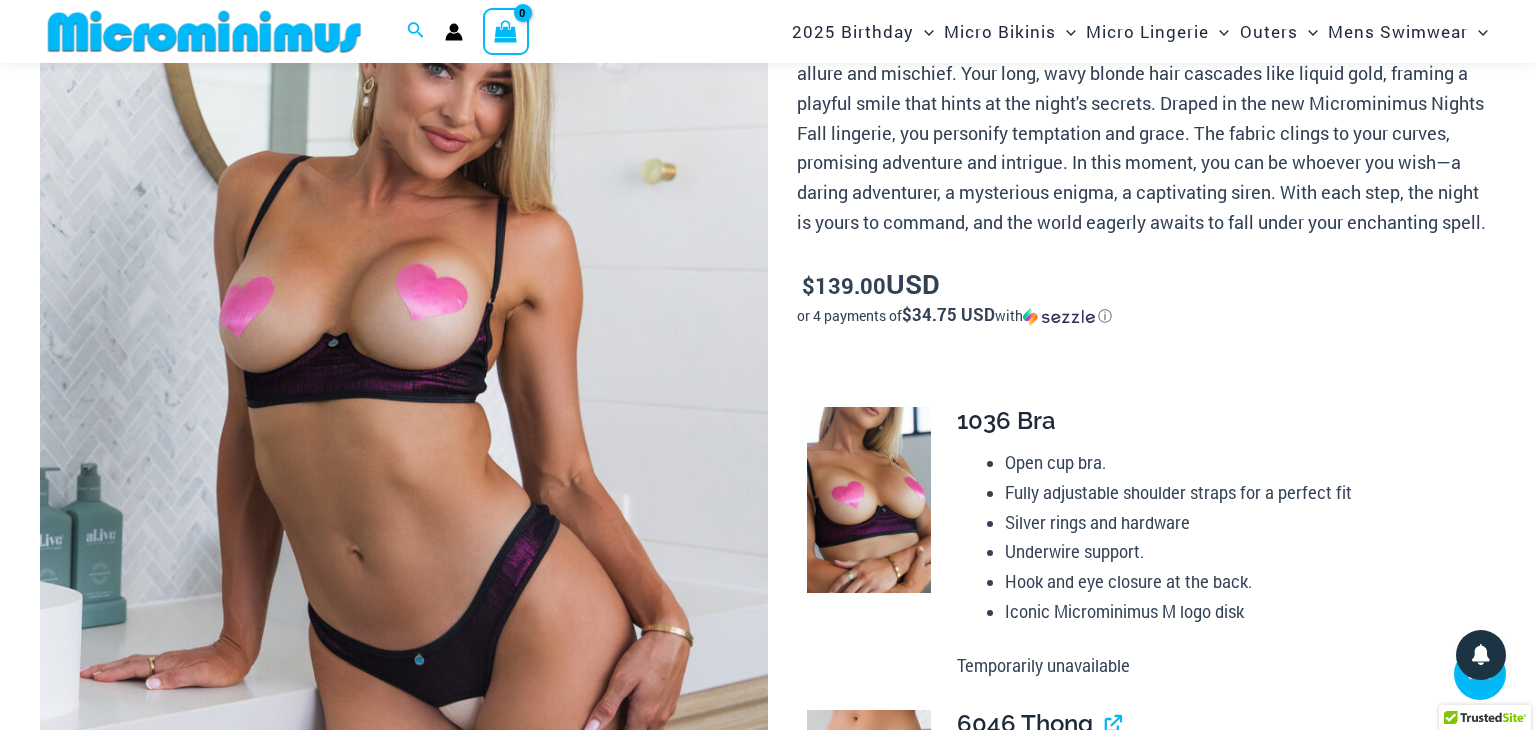 scroll, scrollTop: 305, scrollLeft: 0, axis: vertical 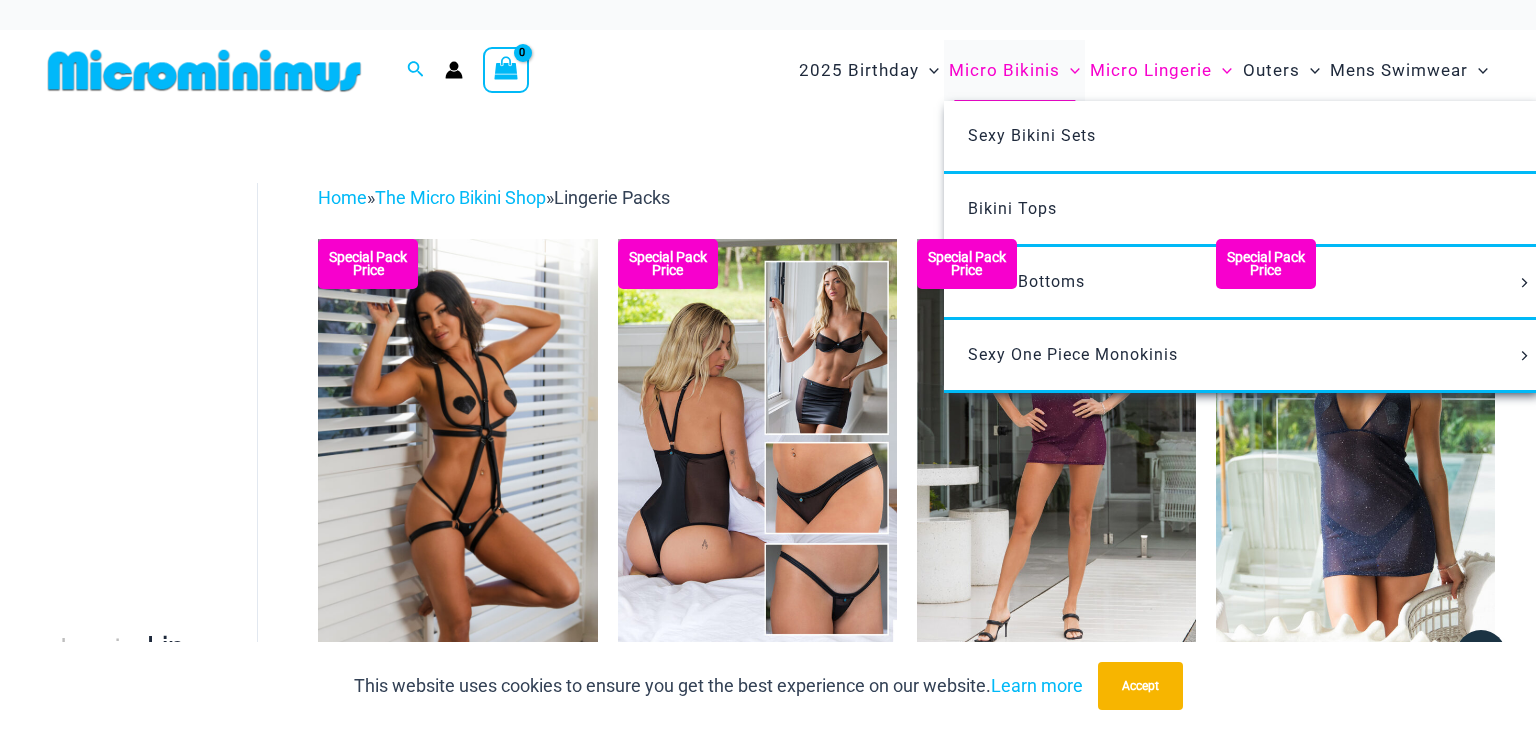 click on "Micro Bikinis" at bounding box center [1004, 70] 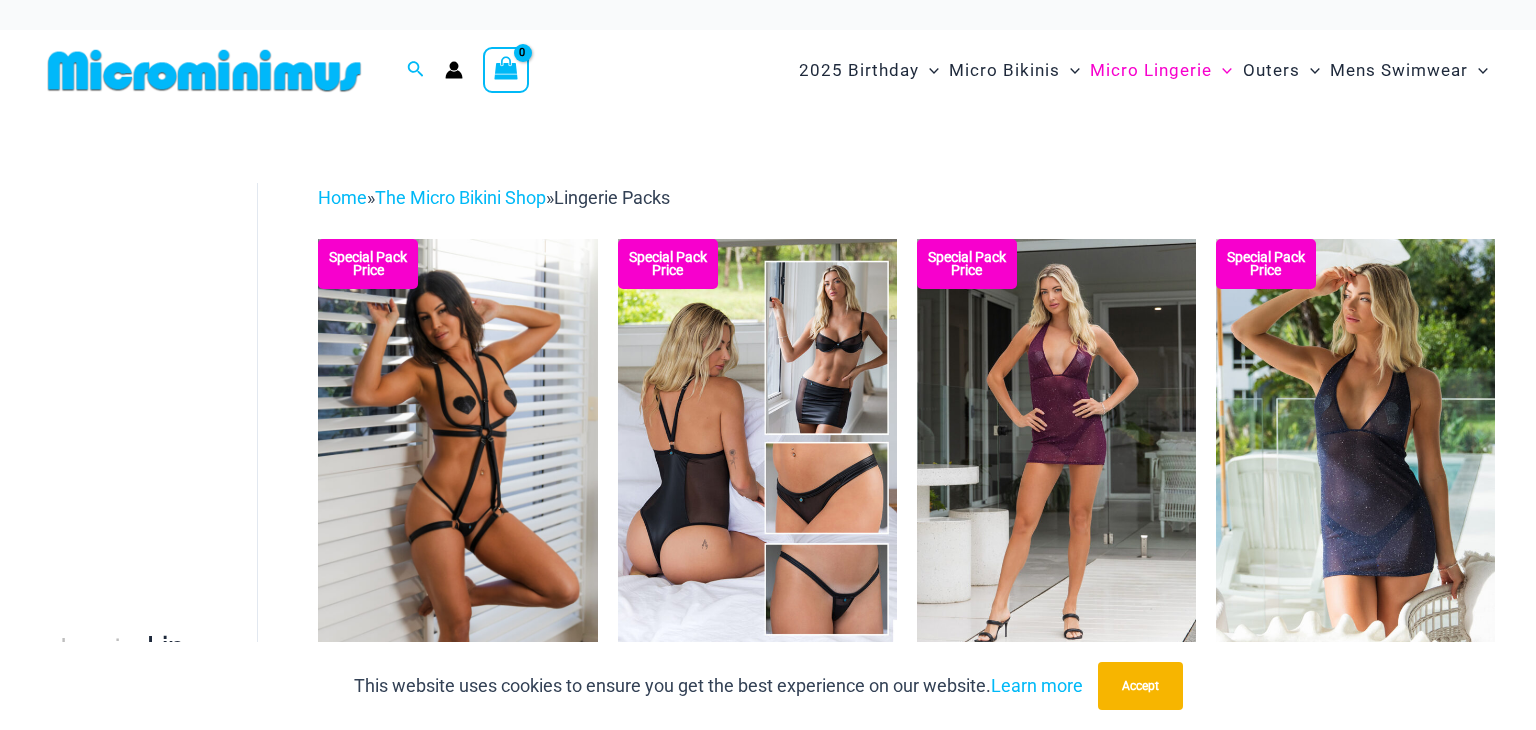 scroll, scrollTop: 0, scrollLeft: 0, axis: both 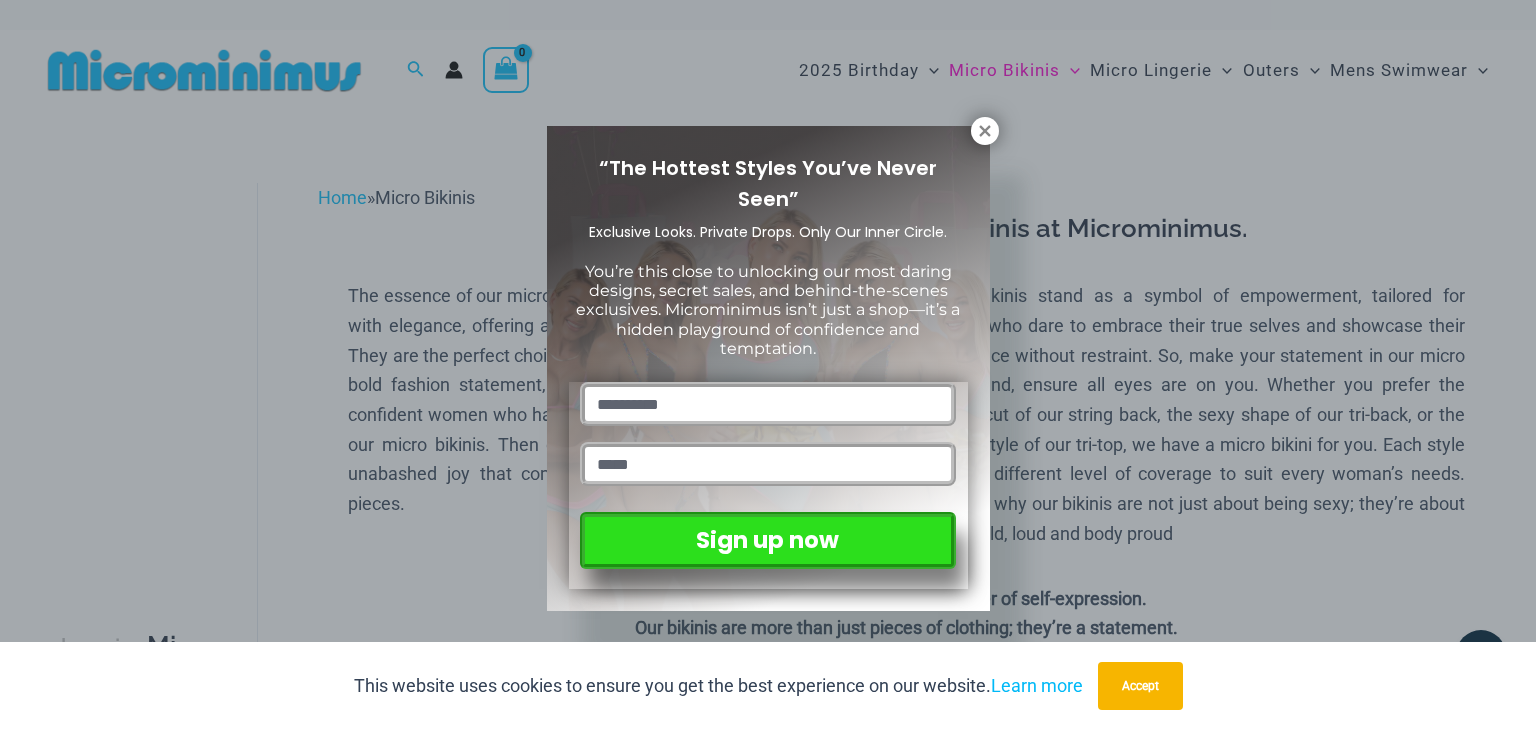 click on "“The Hottest Styles You’ve Never Seen” Exclusive Looks. Private Drops. Only Our Inner Circle. You’re this close to unlocking our most daring designs, secret sales, and behind-the-scenes exclusives. Microminimus isn’t just a shop—it’s a hidden playground of confidence and temptation. Sign up now" at bounding box center [768, 368] 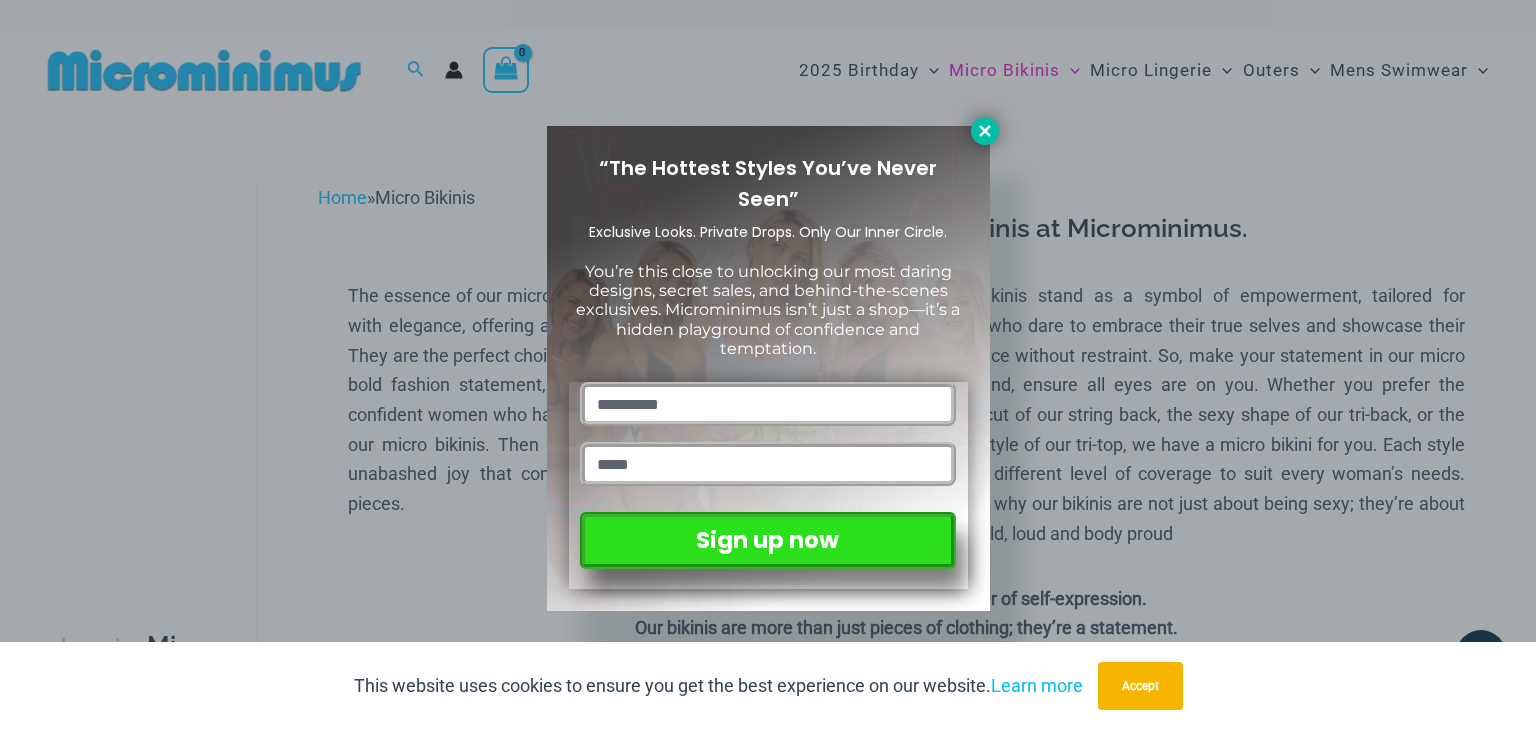 click 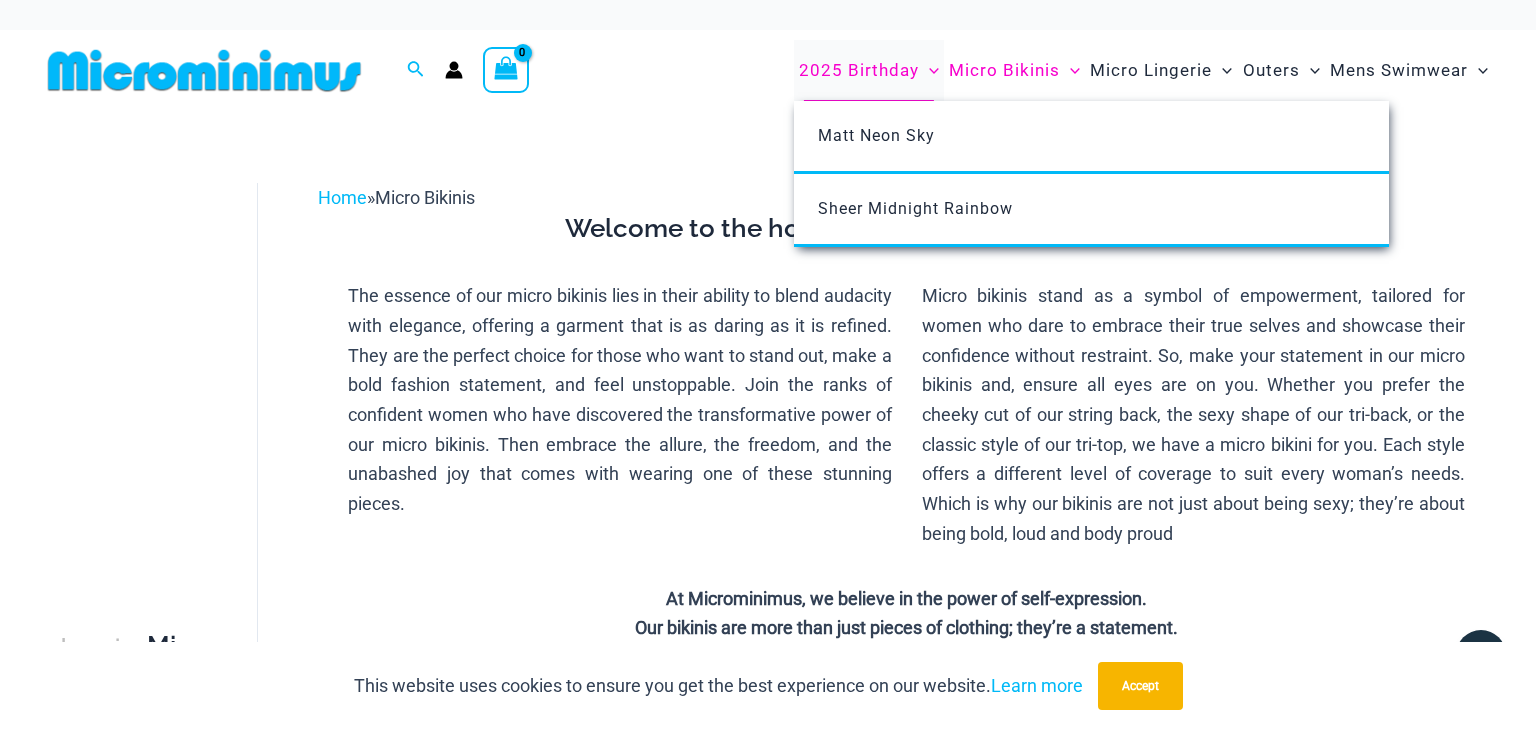 click on "2025 Birthday" at bounding box center [859, 70] 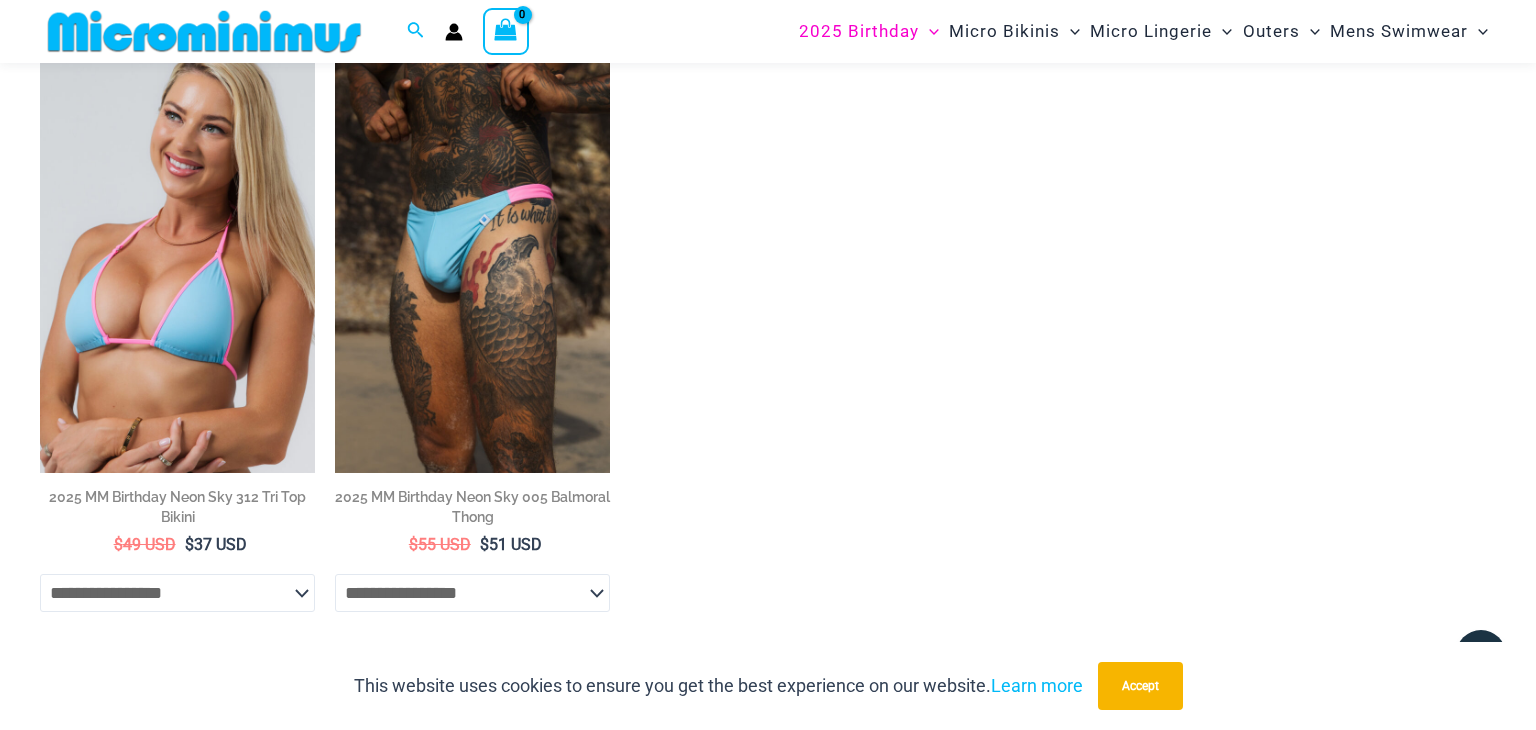 scroll, scrollTop: 2633, scrollLeft: 0, axis: vertical 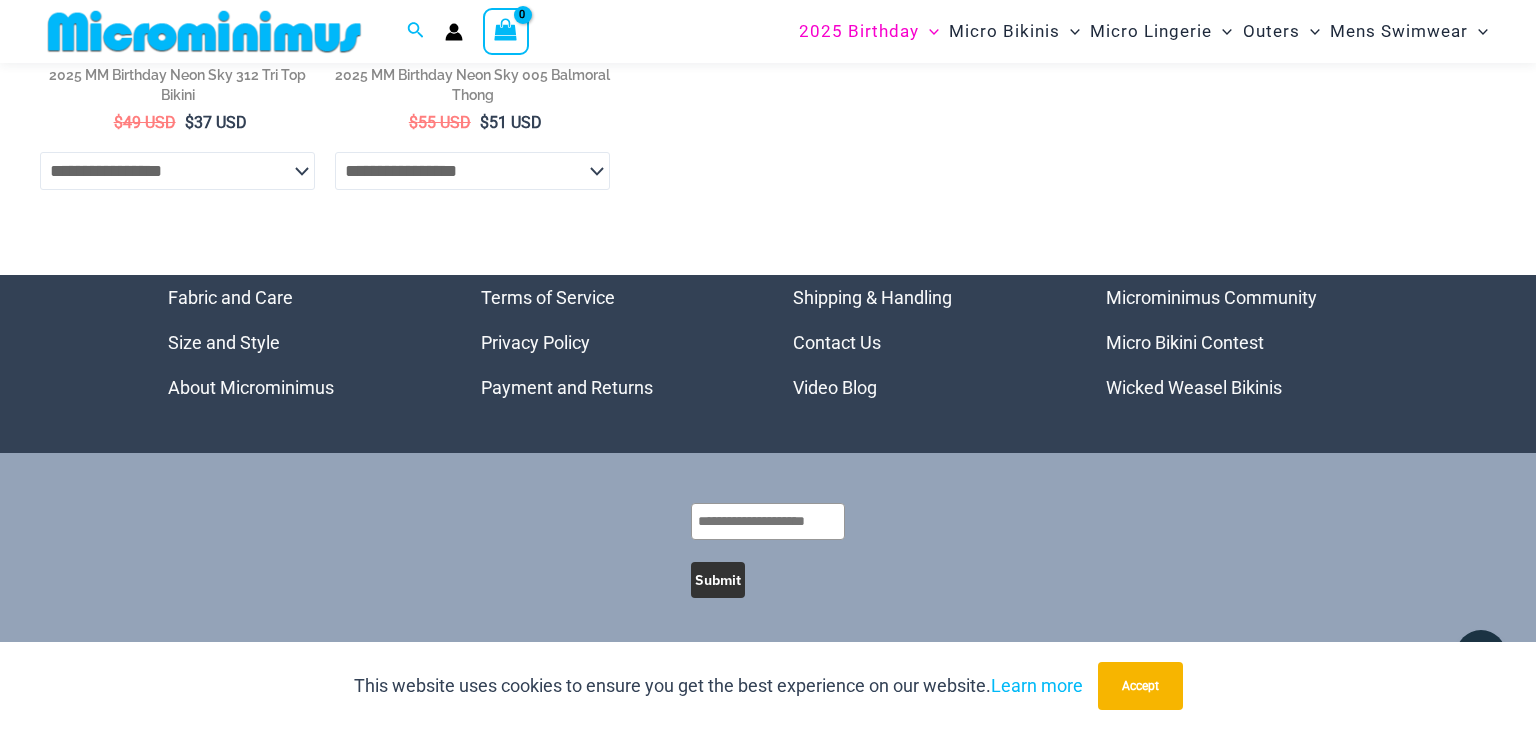 click at bounding box center [768, 521] 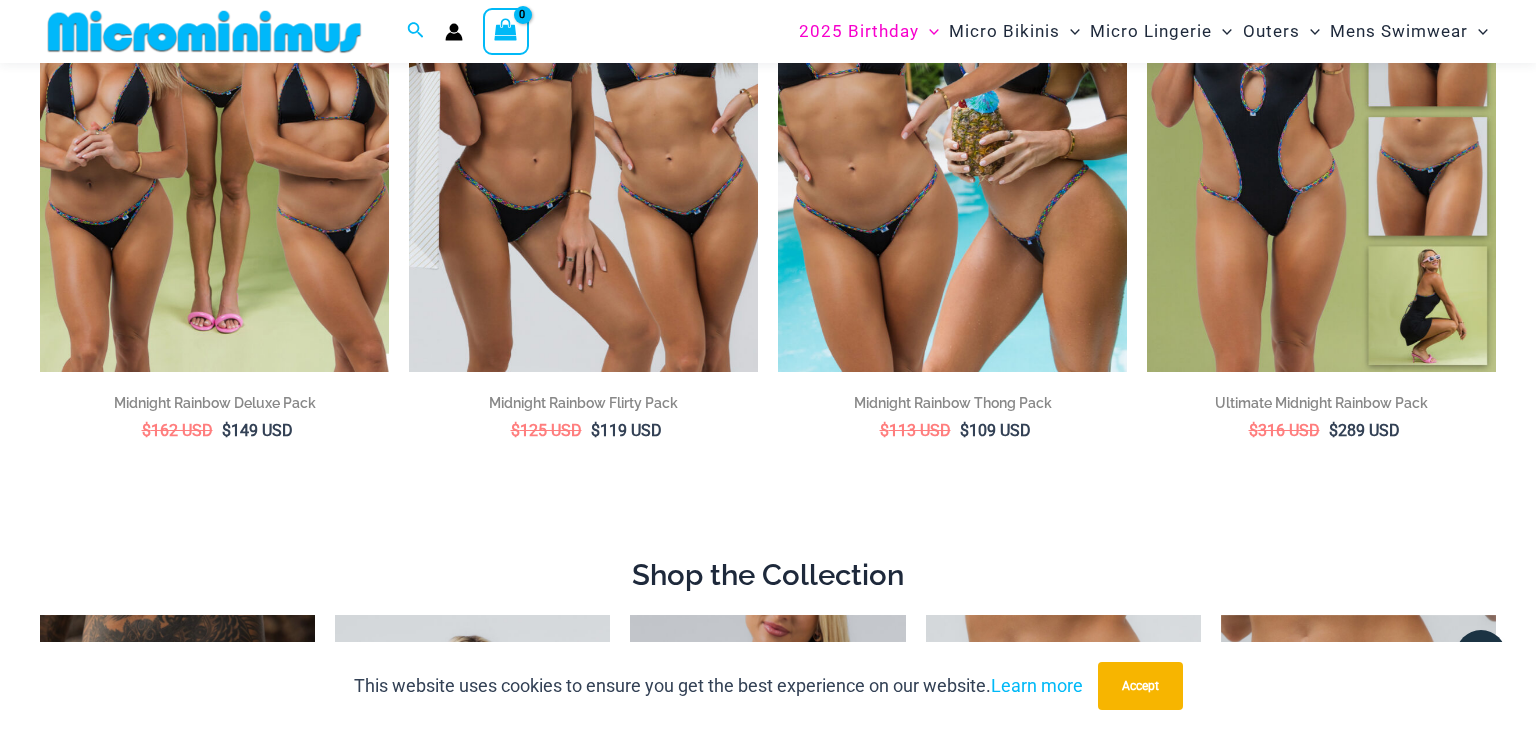 scroll, scrollTop: 0, scrollLeft: 0, axis: both 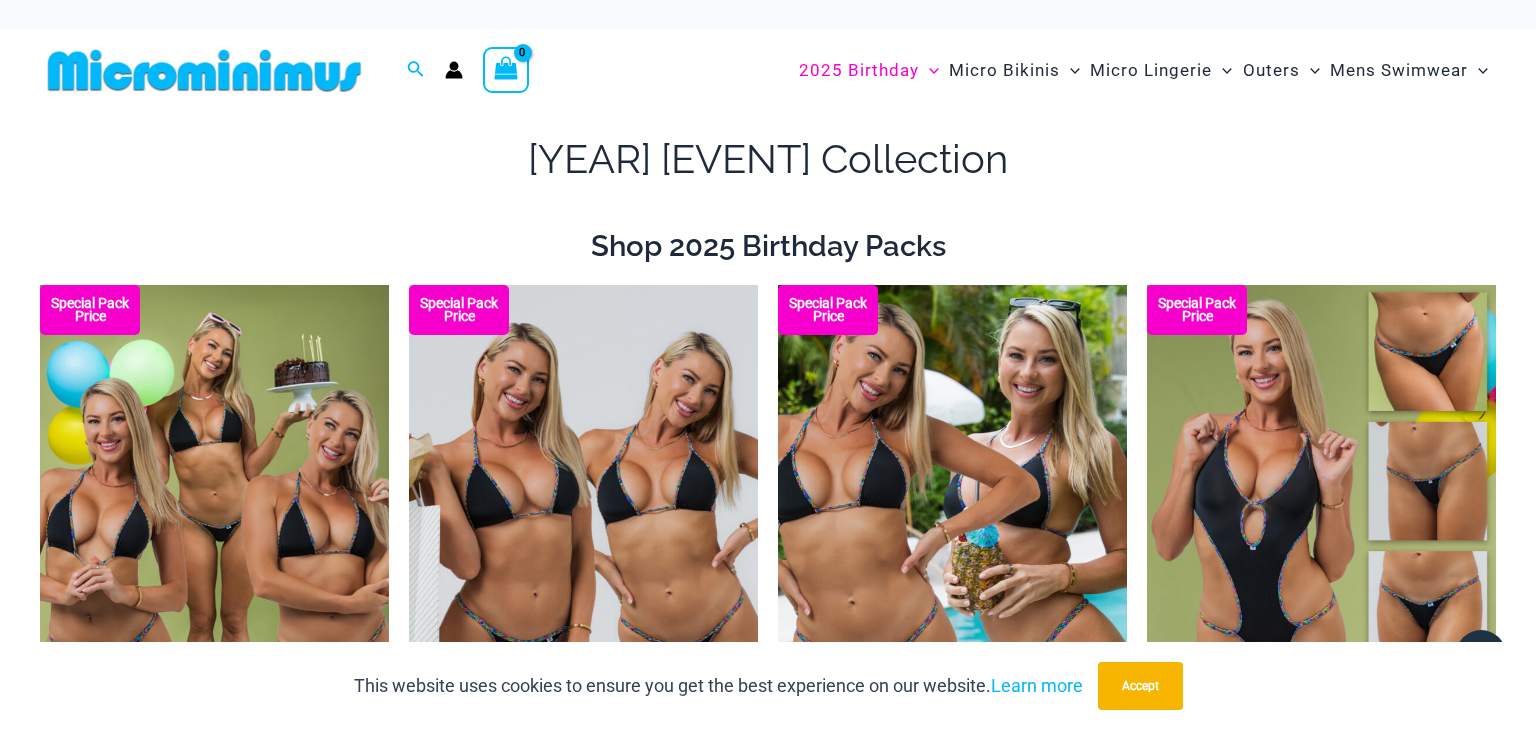click at bounding box center (204, 70) 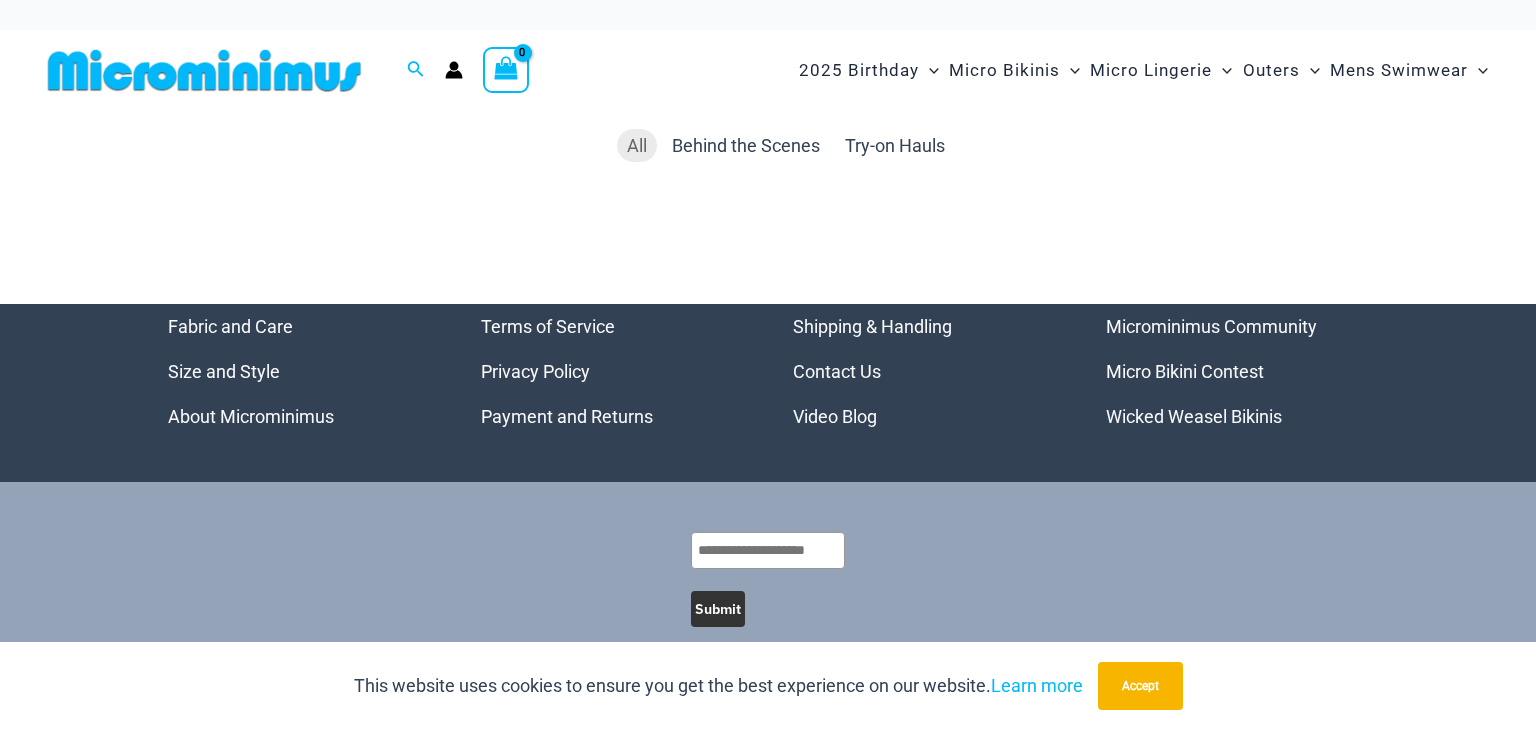 scroll, scrollTop: 0, scrollLeft: 0, axis: both 